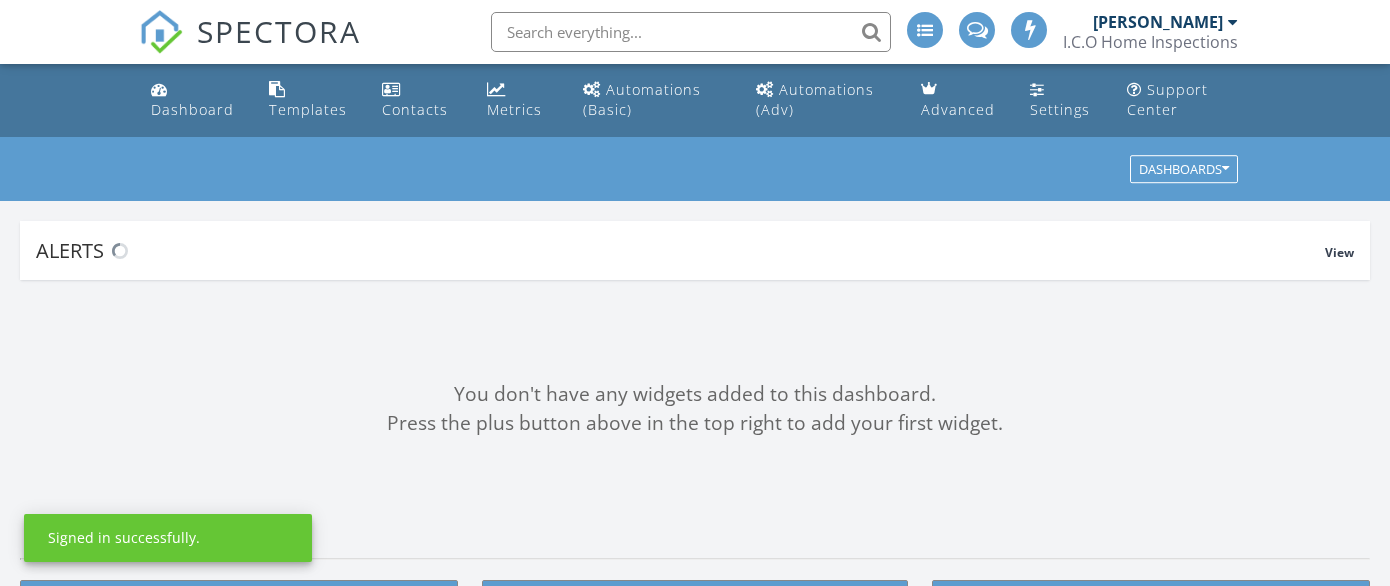 scroll, scrollTop: 0, scrollLeft: 0, axis: both 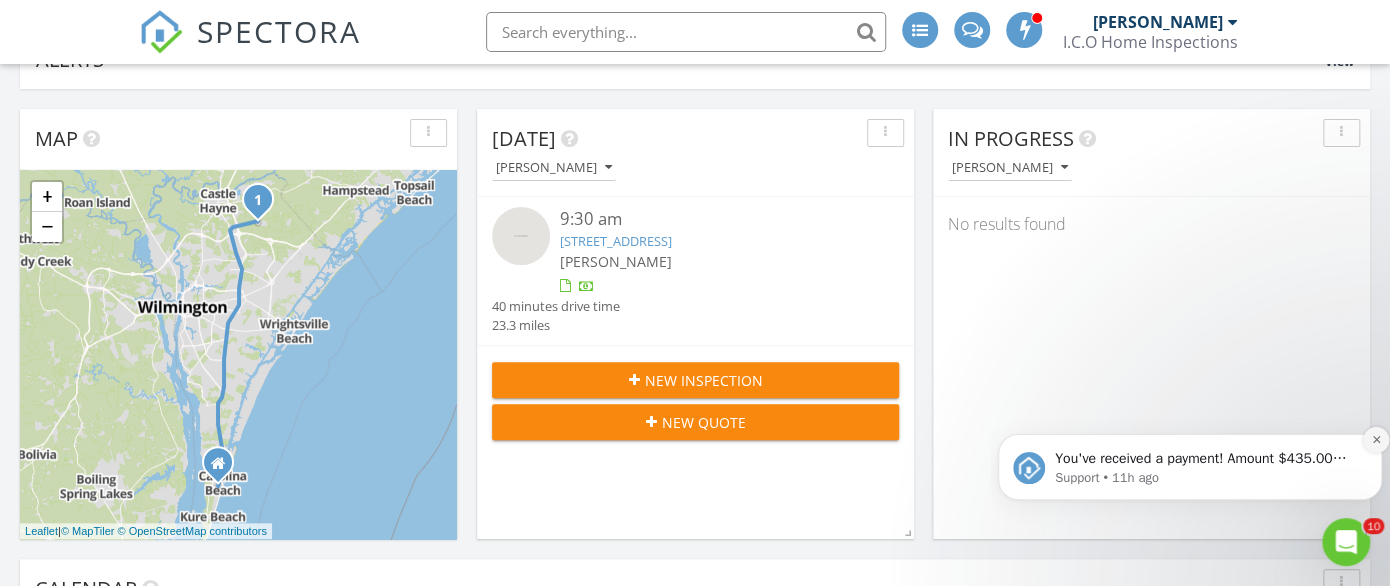 click 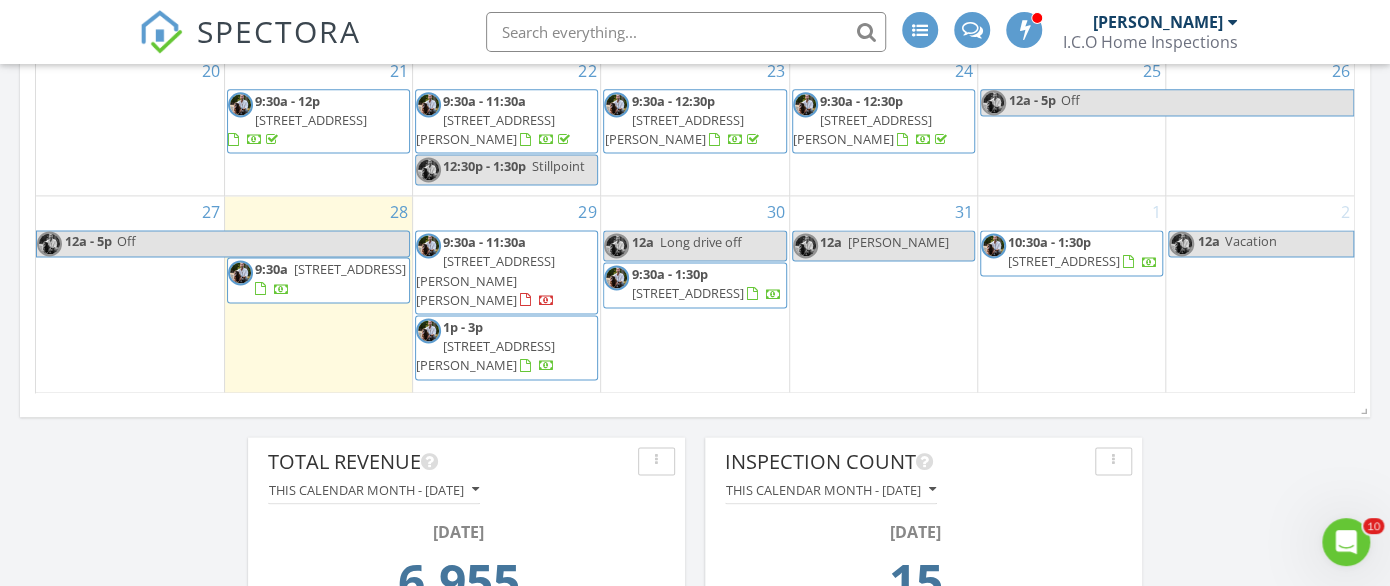 scroll, scrollTop: 1288, scrollLeft: 0, axis: vertical 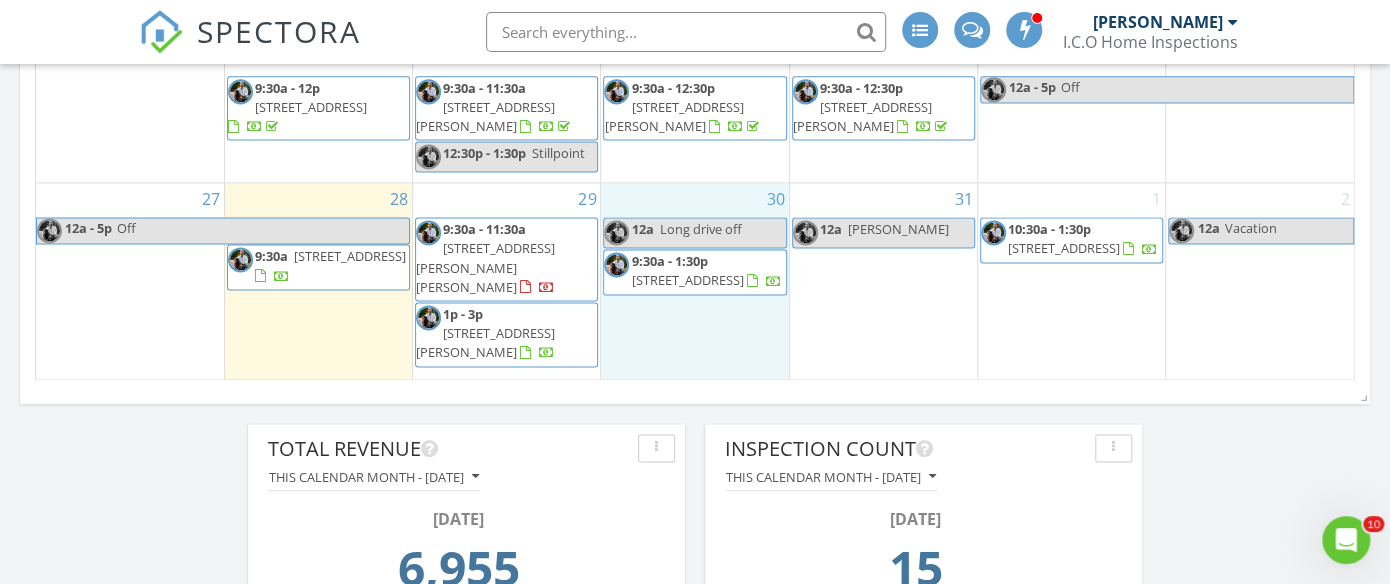 click on "30
12a
Long drive off
9:30a - 1:30p
105 Queens Rd, Jacksonville 28540" at bounding box center [694, 281] 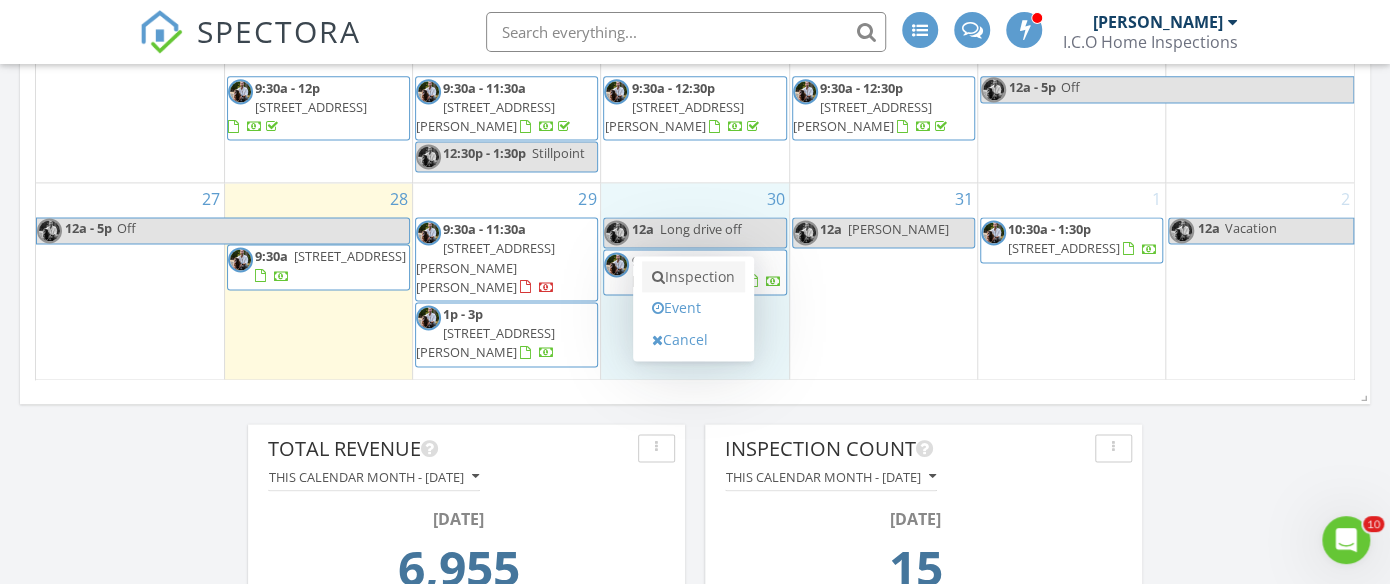 click on "Inspection" at bounding box center (693, 277) 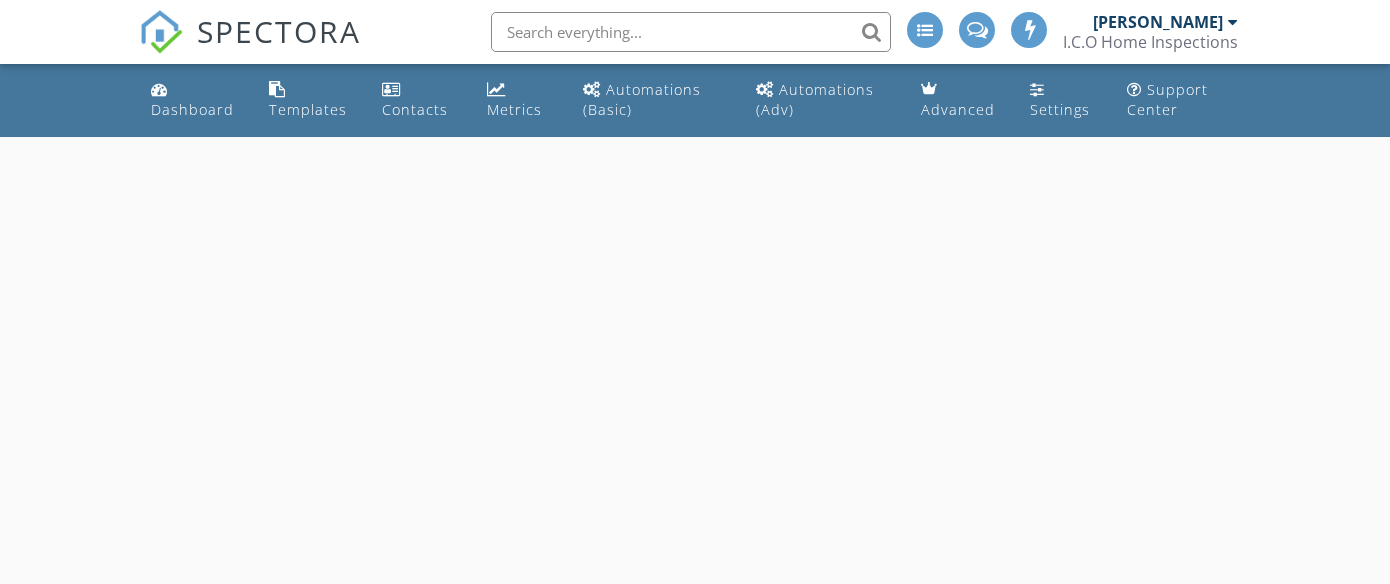 scroll, scrollTop: 0, scrollLeft: 0, axis: both 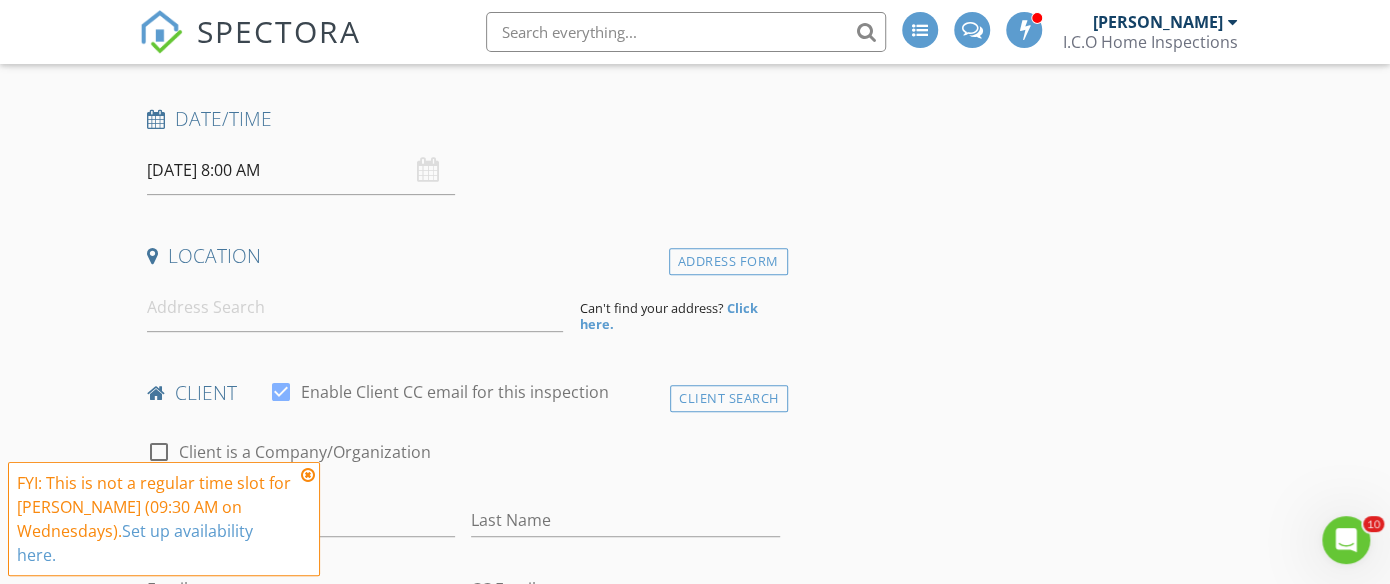 click at bounding box center [308, 475] 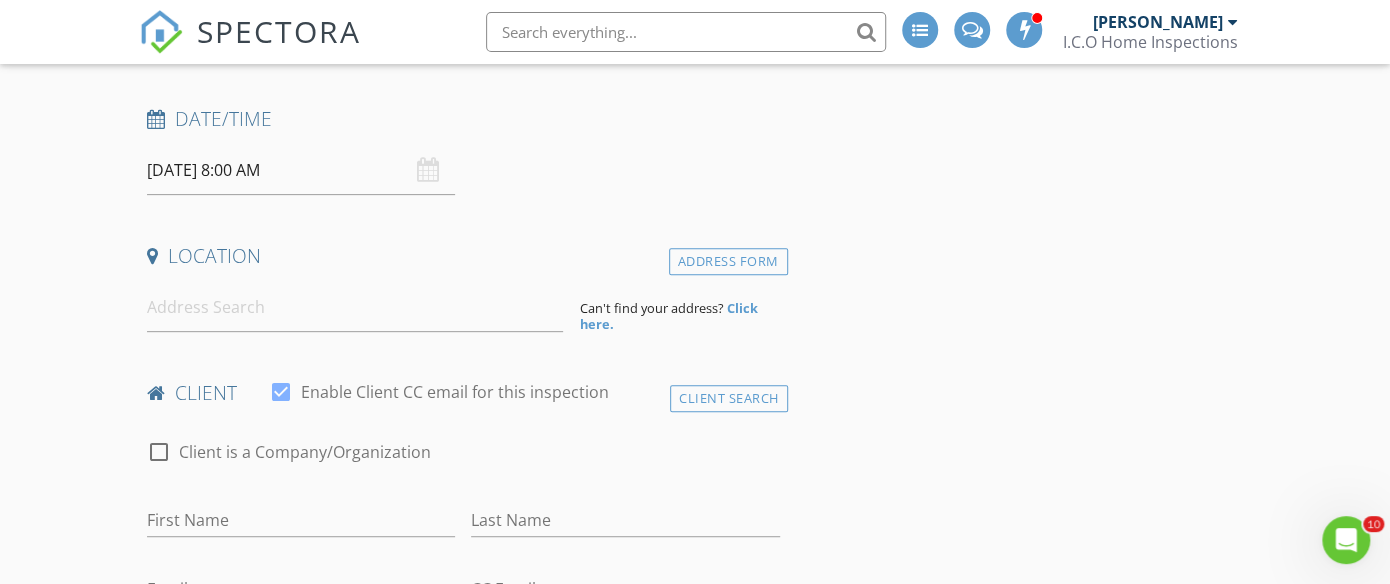 click on "07/30/2025 8:00 AM" at bounding box center [301, 170] 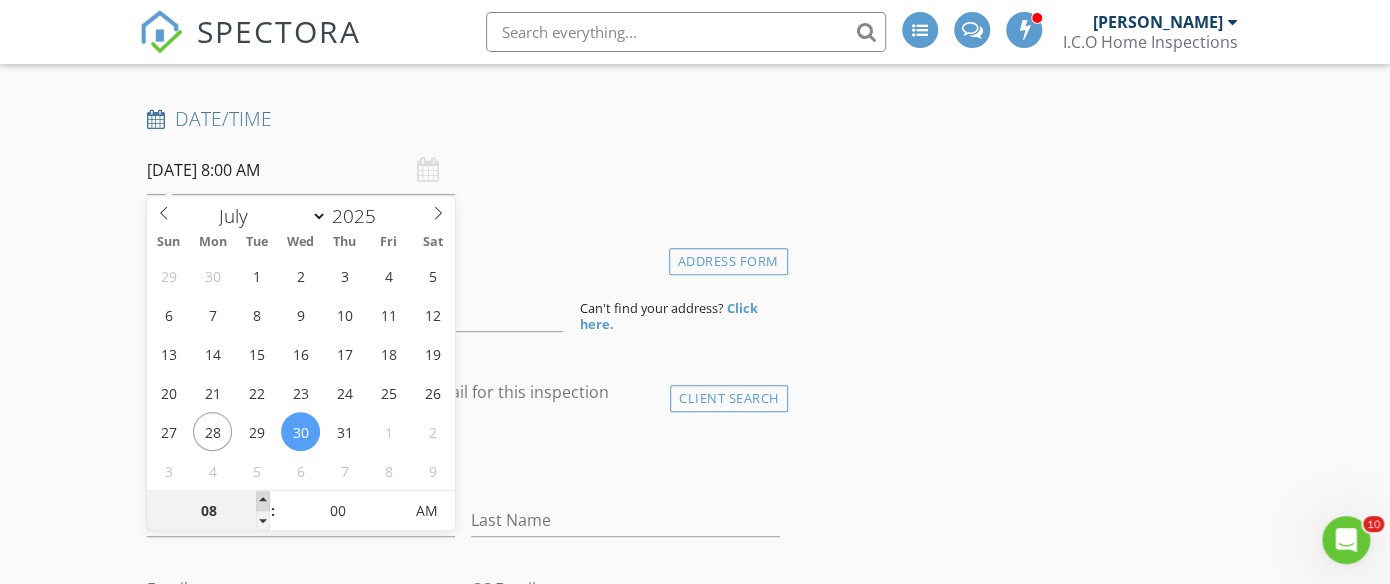 type on "09" 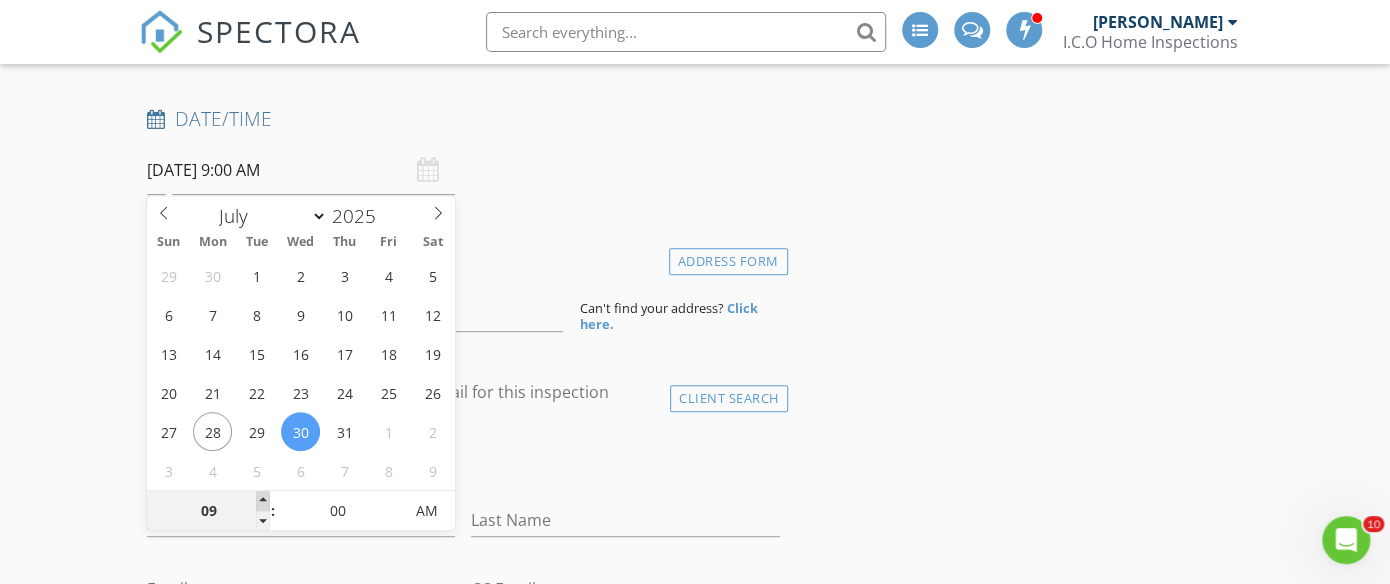 click at bounding box center (263, 501) 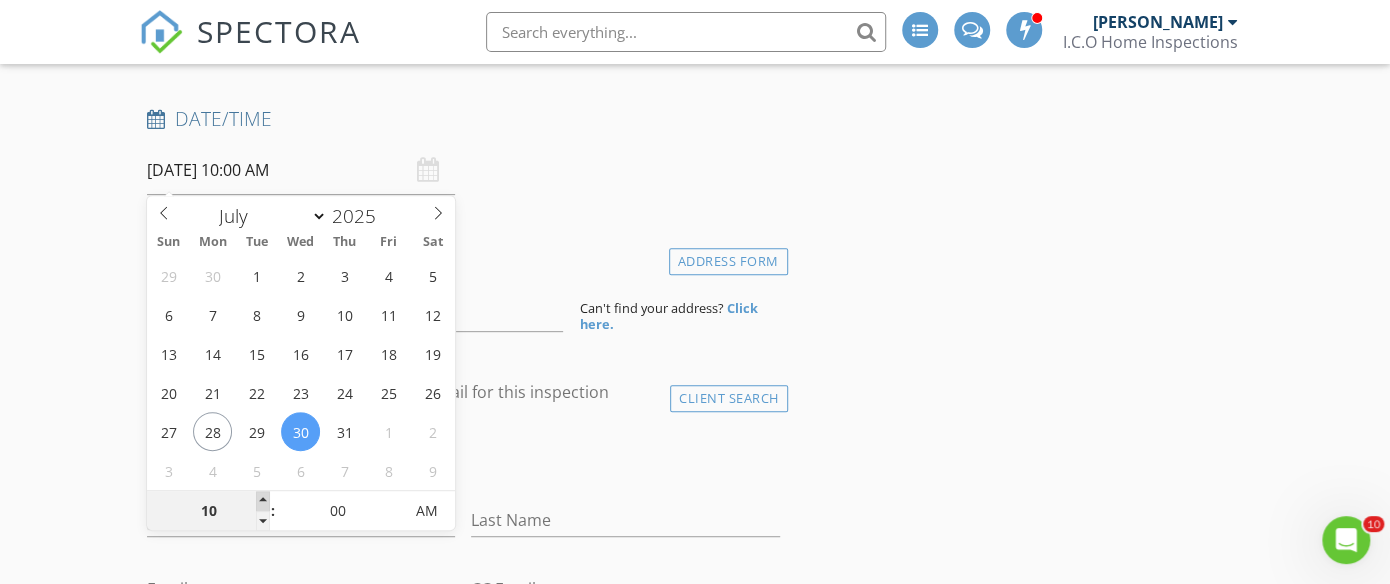 click at bounding box center (263, 501) 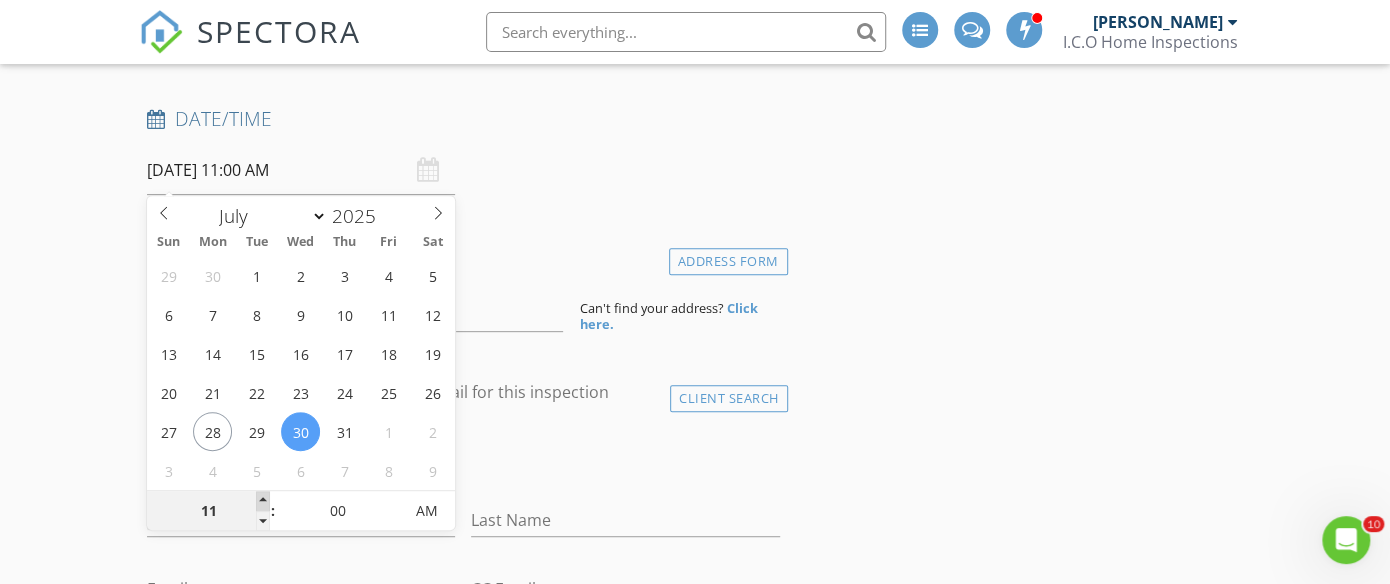 click at bounding box center (263, 501) 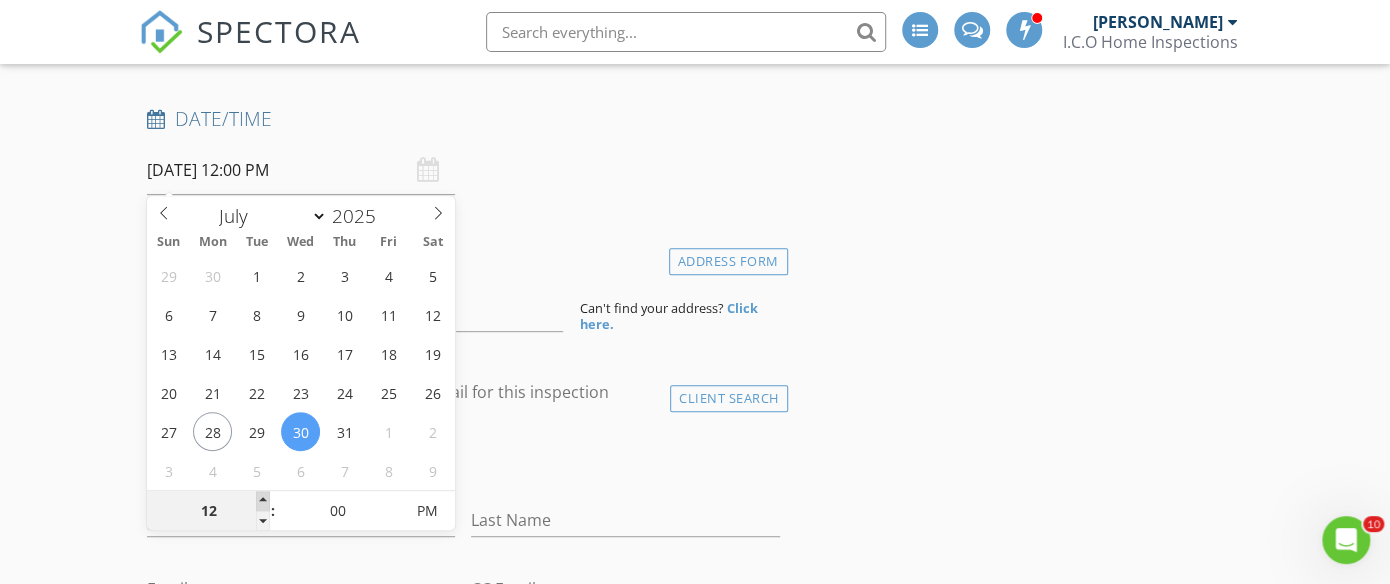 click at bounding box center [263, 501] 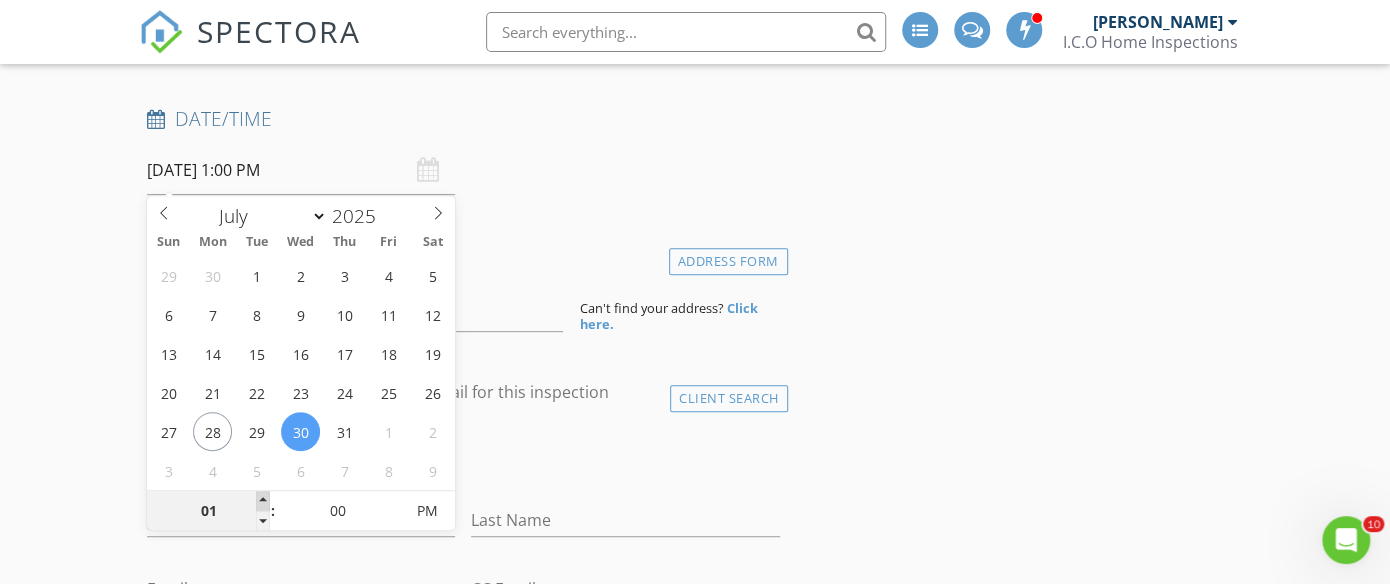 click at bounding box center (263, 501) 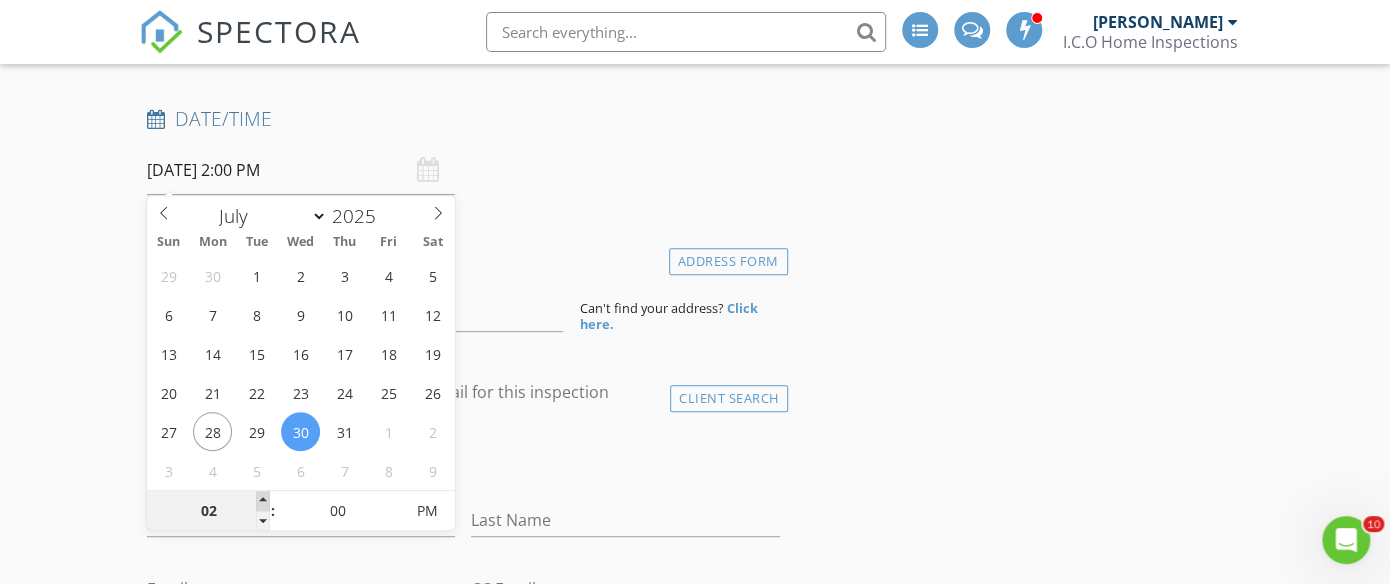click at bounding box center [263, 501] 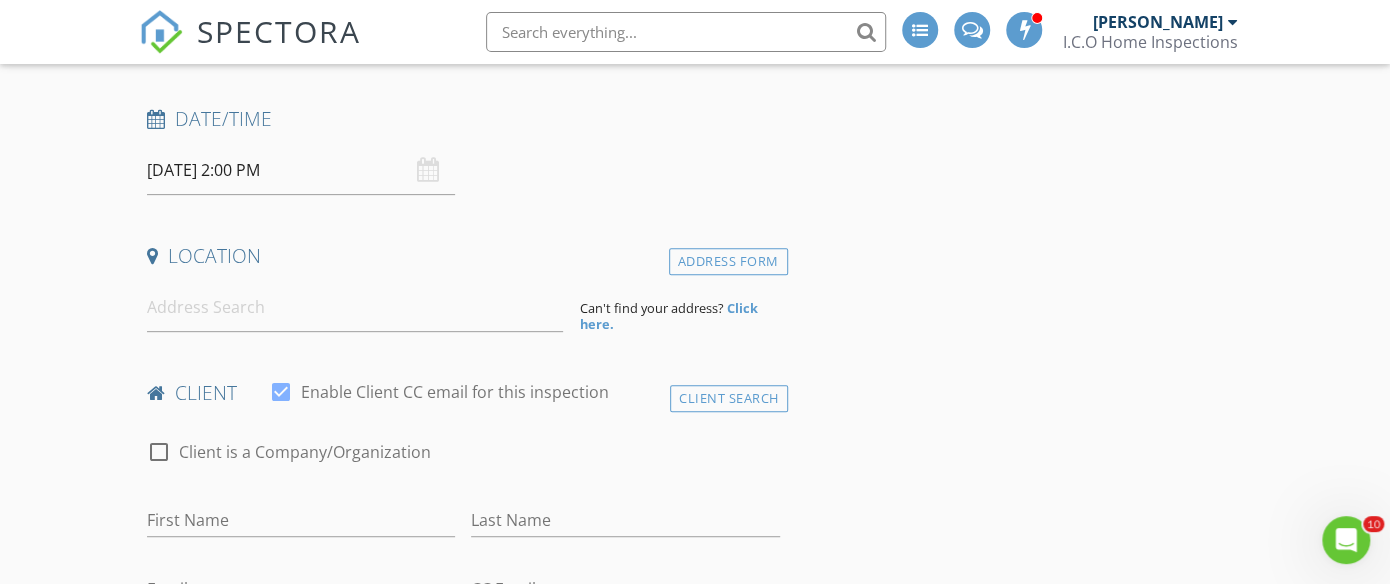 click on "New Inspection
INSPECTOR(S)
check_box   Jack Hutchison   PRIMARY   Jack Hutchison arrow_drop_down   check_box_outline_blank Jack Hutchison specifically requested
Date/Time
07/30/2025 2:00 PM
Location
Address Form       Can't find your address?   Click here.
client
check_box Enable Client CC email for this inspection   Client Search     check_box_outline_blank Client is a Company/Organization     First Name   Last Name   Email   CC Email   Phone         Tags         Notes   Private Notes
ADD ADDITIONAL client
SERVICES
arrow_drop_down     Select Discount Code arrow_drop_down    Charges       TOTAL   $0.00    Duration    No services with durations selected      Templates    No templates selected    Agreements    No agreements selected
Manual Edit" at bounding box center [695, 1487] 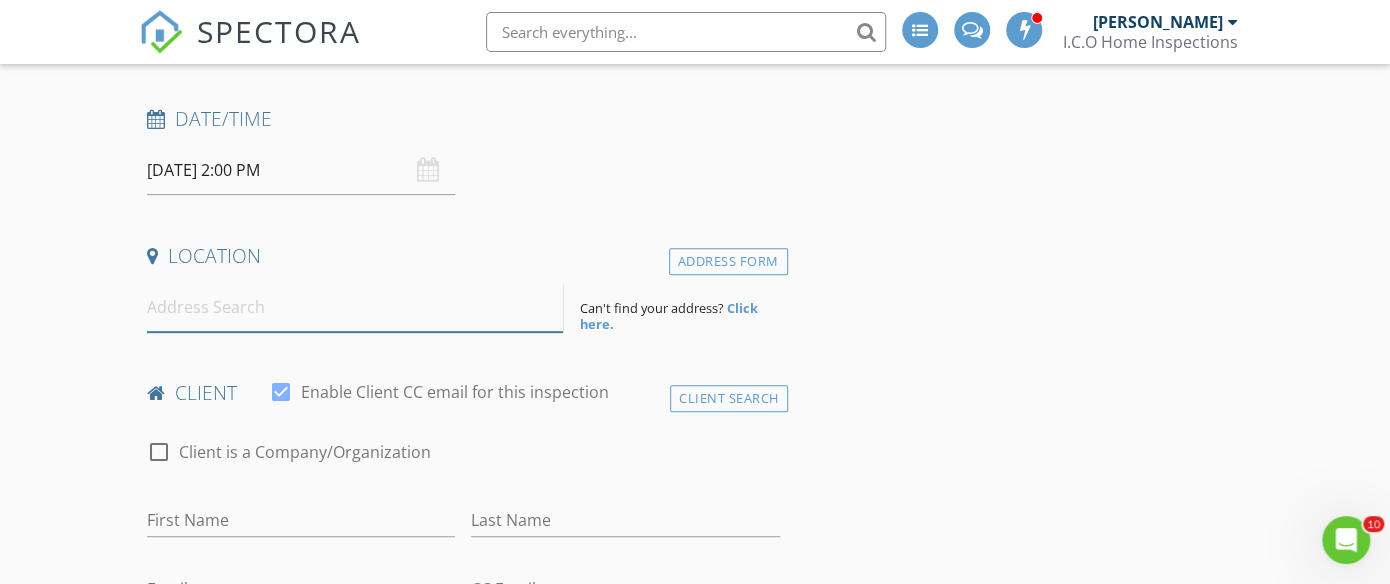 click at bounding box center [355, 307] 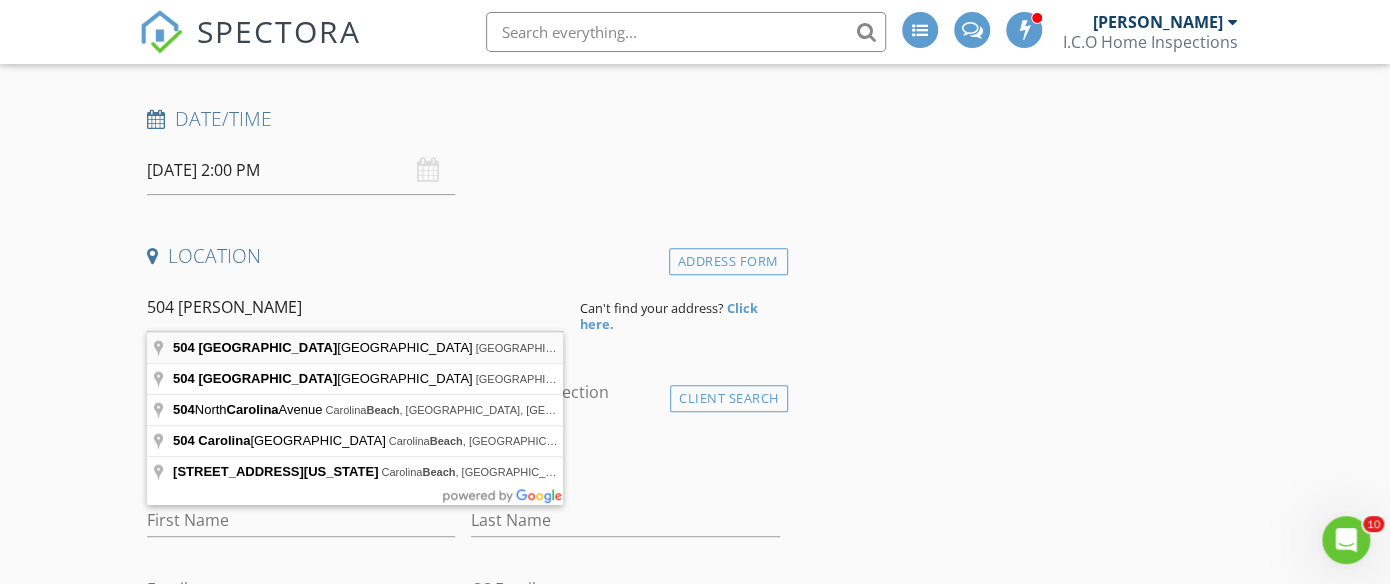 type on "504 Carolina Beach Avenue North, Carolina Beach, NC, USA" 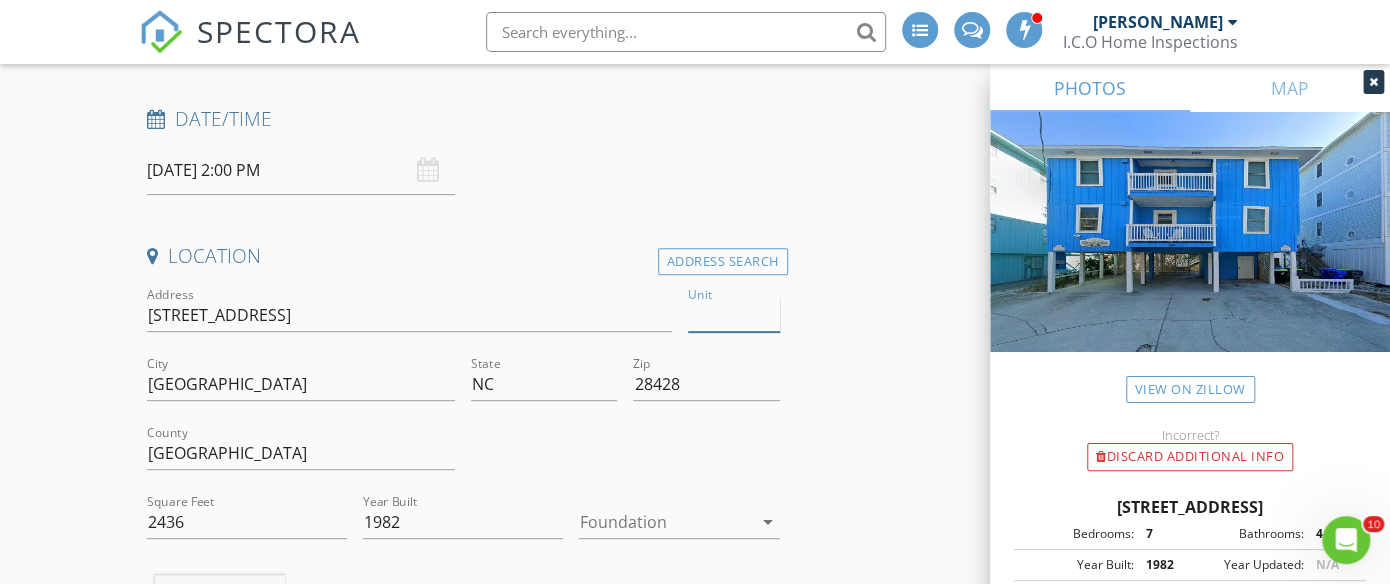 click on "Unit" at bounding box center [734, 315] 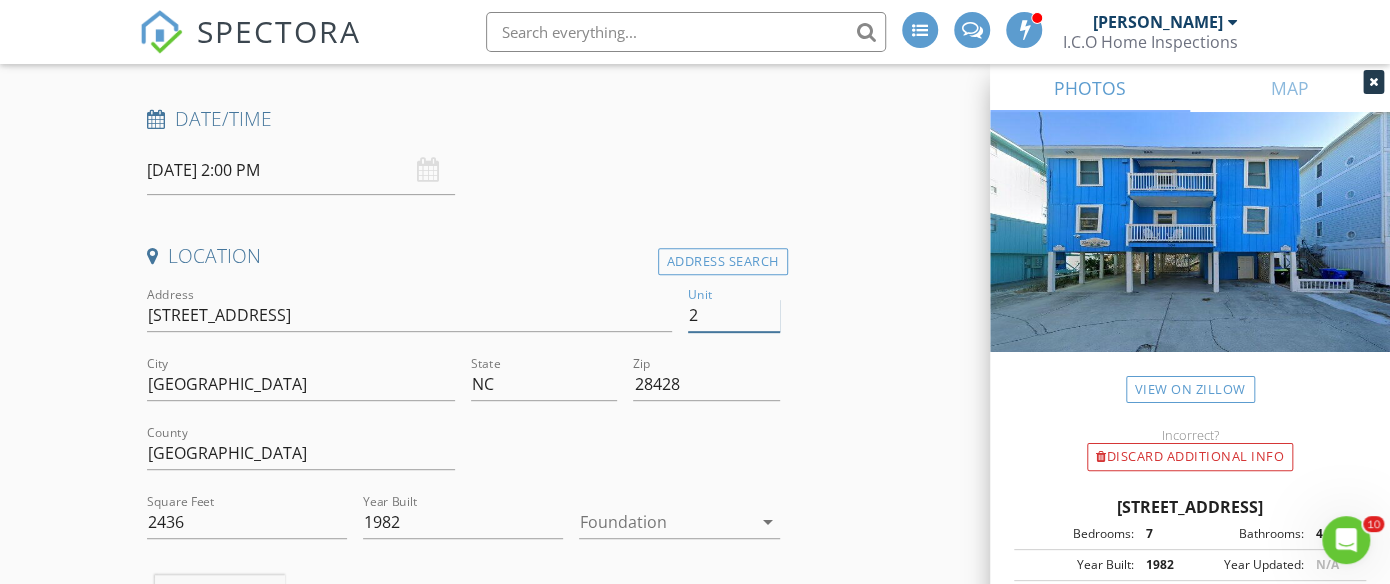 type on "2l" 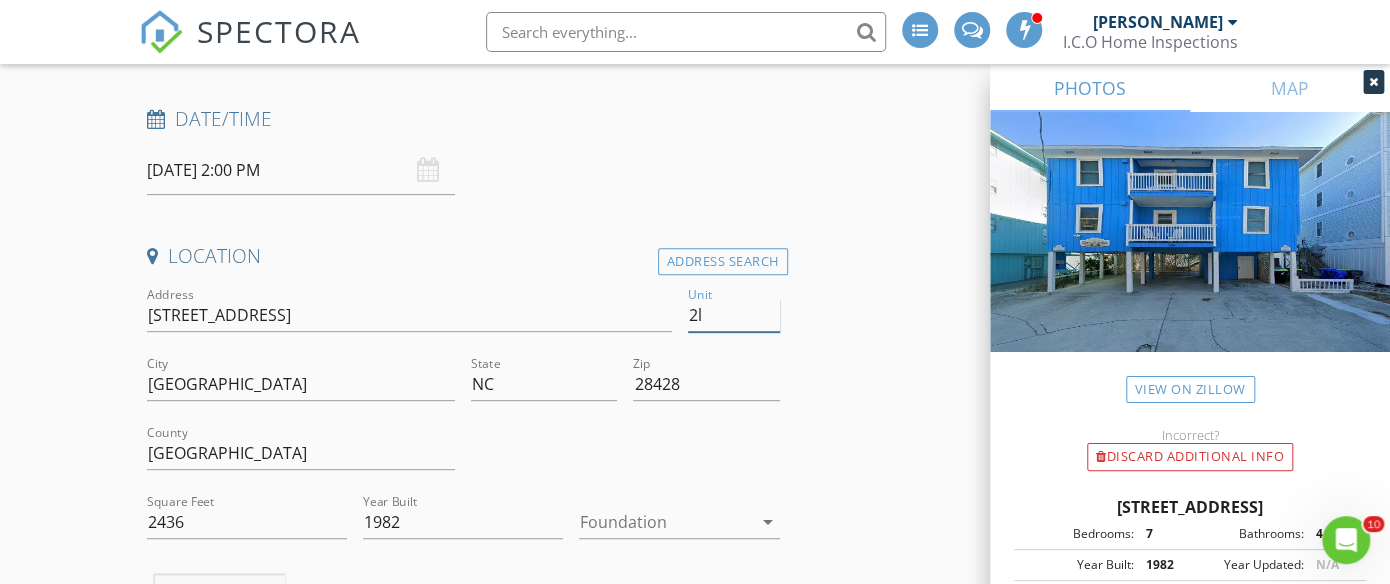 type 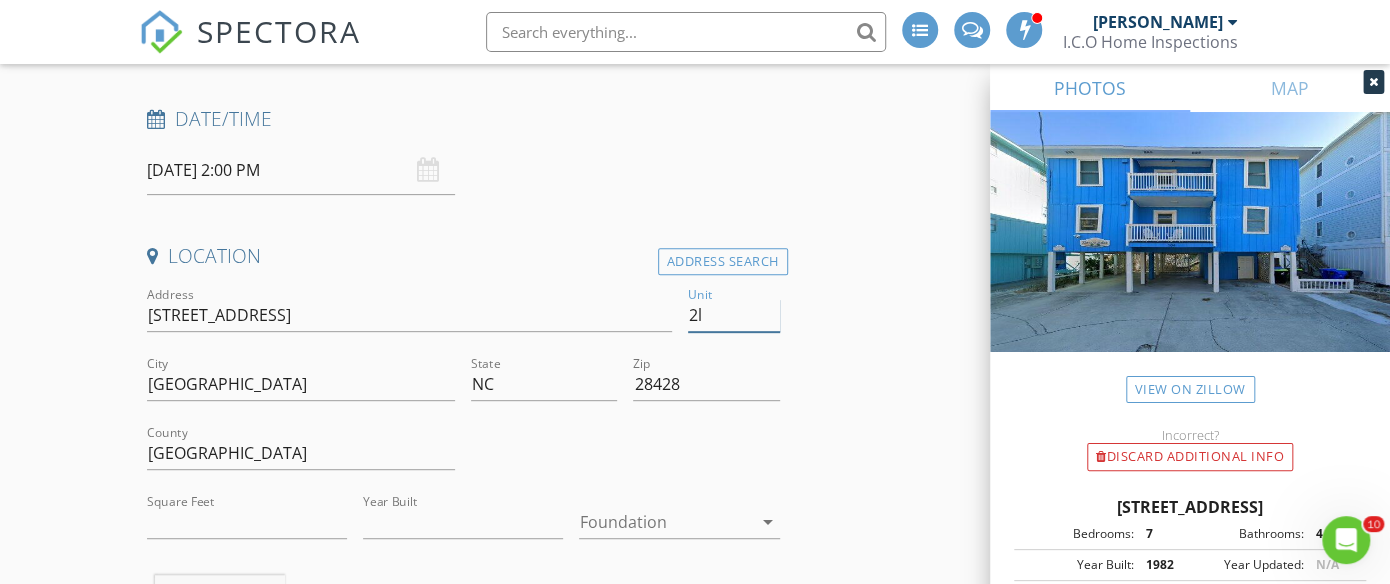 type on "2l" 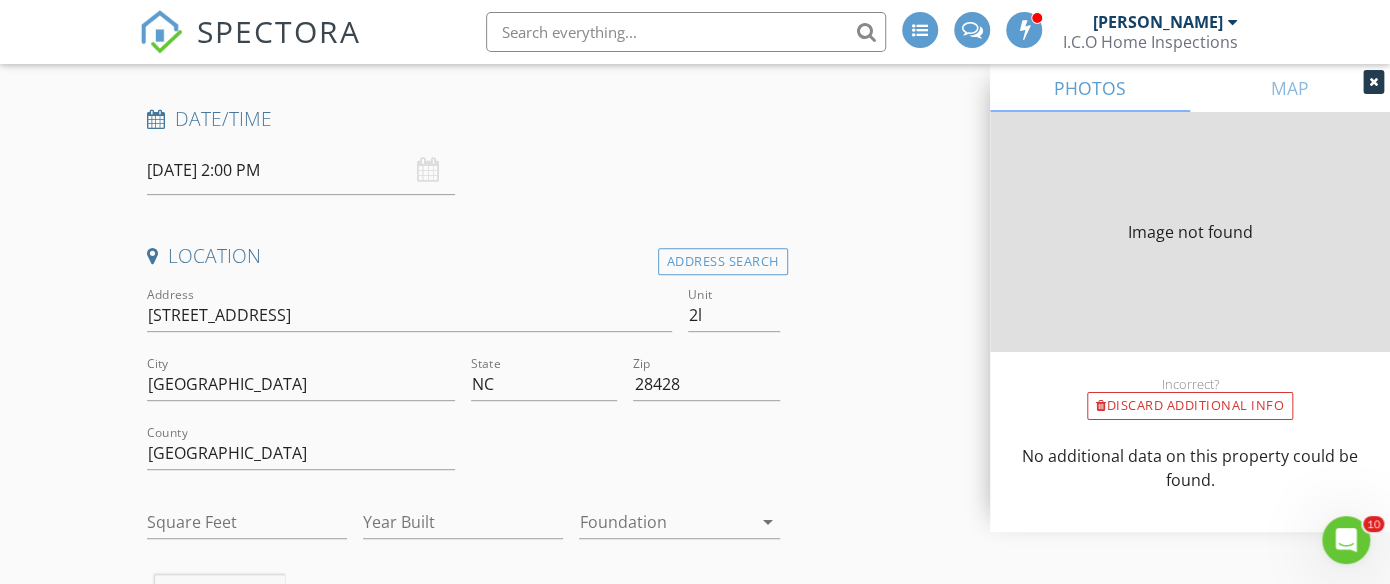 click on "INSPECTOR(S)
check_box   Jack Hutchison   PRIMARY   Jack Hutchison arrow_drop_down   check_box_outline_blank Jack Hutchison specifically requested
Date/Time
07/30/2025 2:00 PM
Location
Address Search       Address 504 Carolina Beach Ave N   Unit 2l   City Carolina Beach   State NC   Zip 28428   County New Hanover     Square Feet   Year Built   Foundation arrow_drop_down     Jack Hutchison     62.9 miles     (2 hours)
client
check_box Enable Client CC email for this inspection   Client Search     check_box_outline_blank Client is a Company/Organization     First Name   Last Name   Email   CC Email   Phone         Tags         Notes   Private Notes
ADD ADDITIONAL client
SERVICES
arrow_drop_down     Select Discount Code arrow_drop_down    Charges       TOTAL   $0.00" at bounding box center [695, 1726] 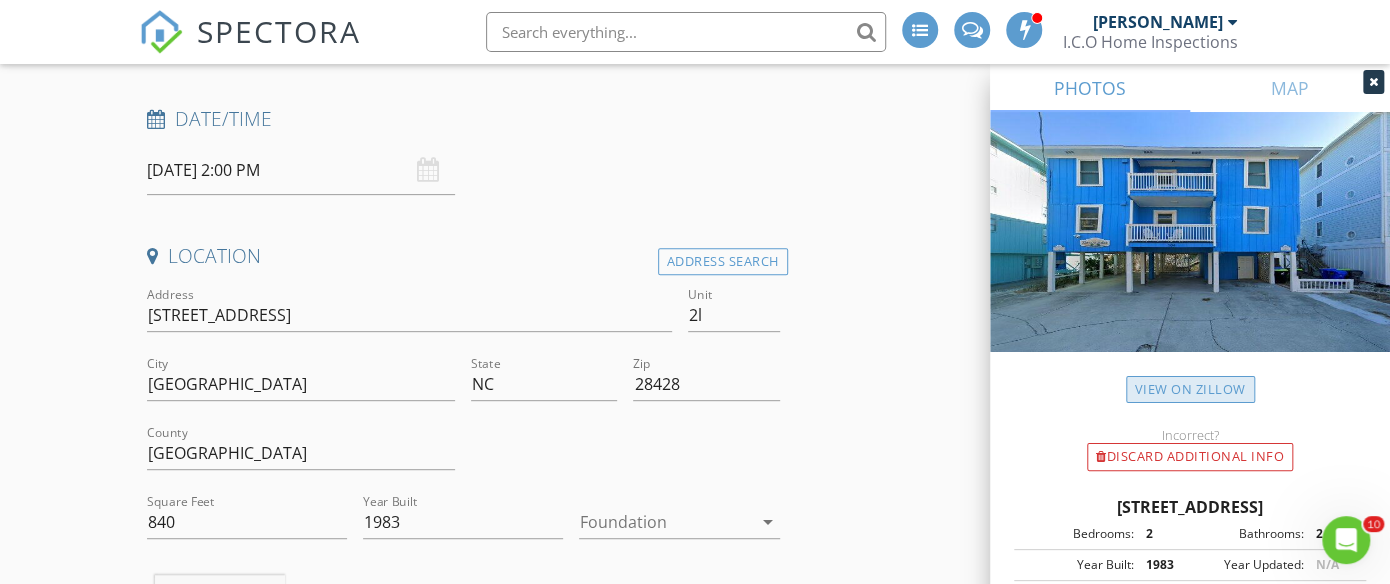 click on "View on Zillow" at bounding box center [1190, 389] 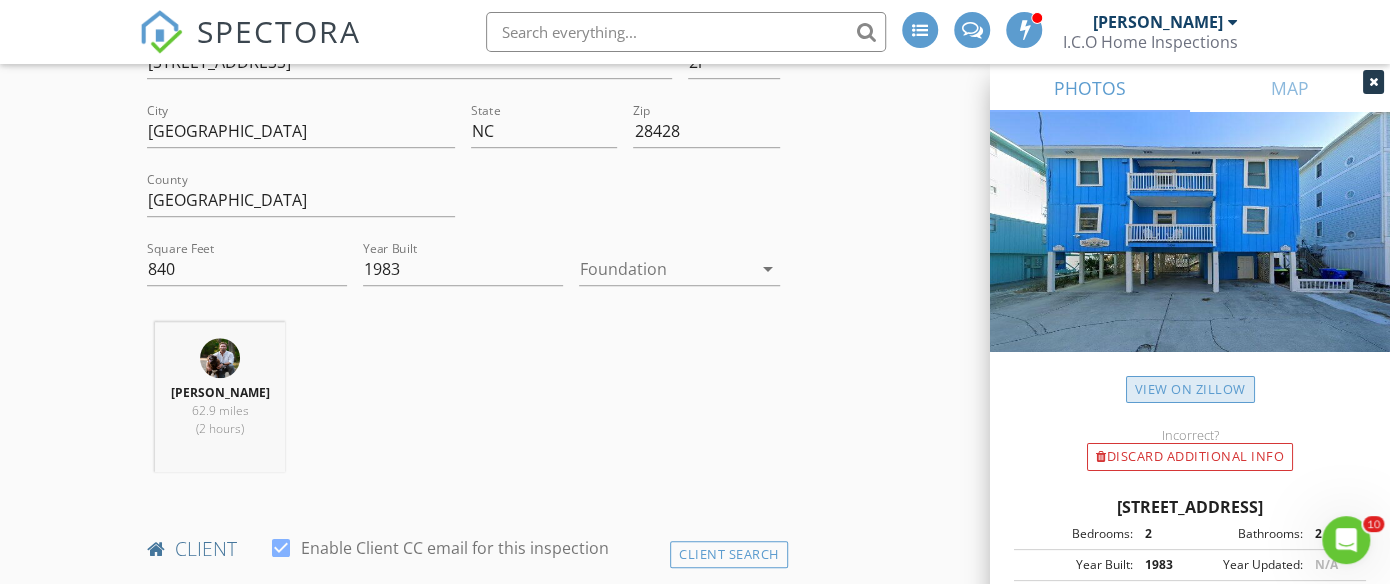 scroll, scrollTop: 557, scrollLeft: 0, axis: vertical 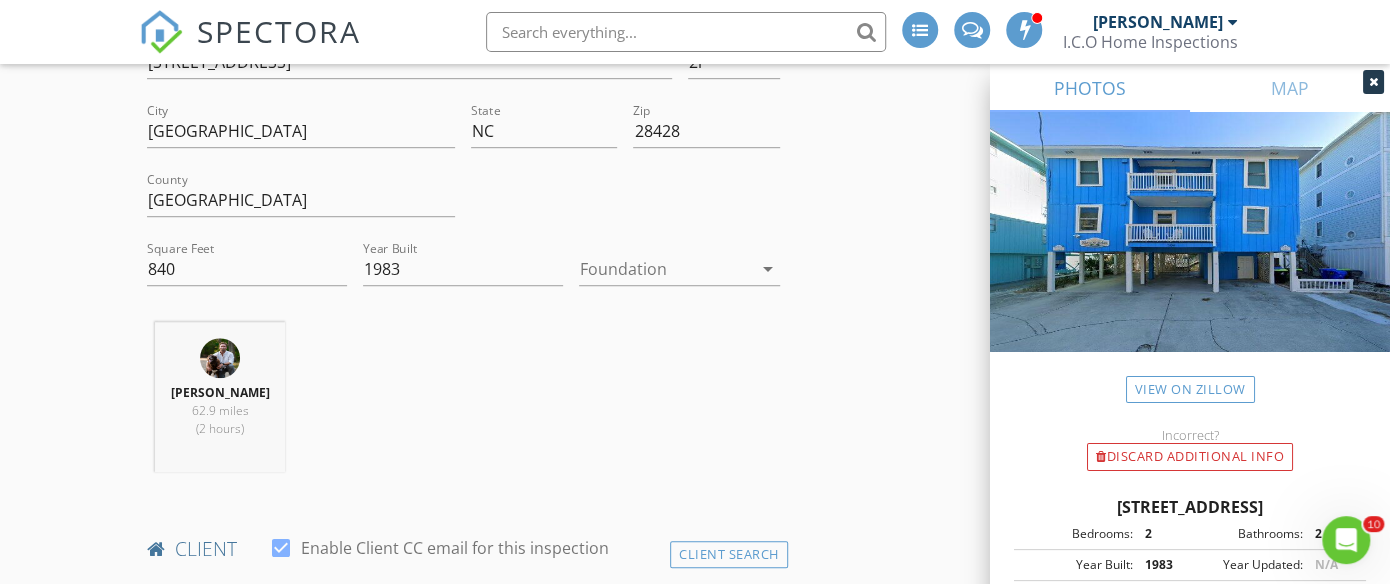 click at bounding box center (665, 269) 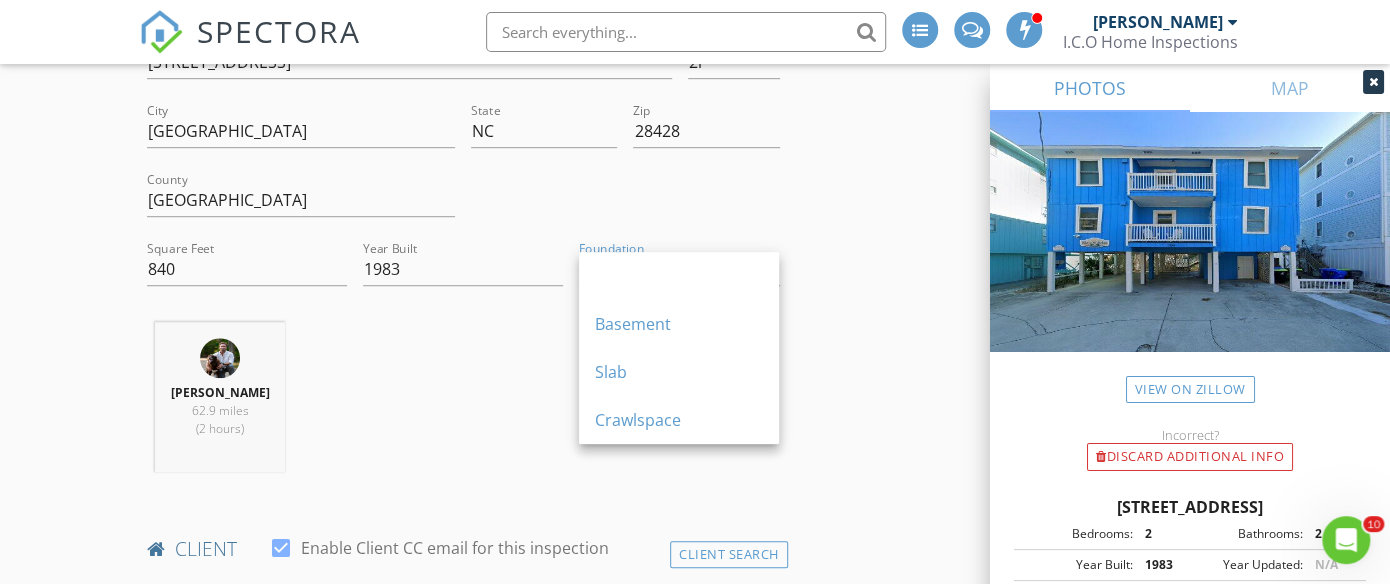 click on "INSPECTOR(S)
check_box   Jack Hutchison   PRIMARY   Jack Hutchison arrow_drop_down   check_box_outline_blank Jack Hutchison specifically requested
Date/Time
07/30/2025 2:00 PM
Location
Address Search       Address 504 Carolina Beach Ave N   Unit 2l   City Carolina Beach   State NC   Zip 28428   County New Hanover     Square Feet 840   Year Built 1983   Foundation arrow_drop_down     Jack Hutchison     62.9 miles     (2 hours)
client
check_box Enable Client CC email for this inspection   Client Search     check_box_outline_blank Client is a Company/Organization     First Name   Last Name   Email   CC Email   Phone         Tags         Notes   Private Notes
ADD ADDITIONAL client
SERVICES
arrow_drop_down     Select Discount Code arrow_drop_down    Charges       TOTAL   $0.00" at bounding box center [695, 1473] 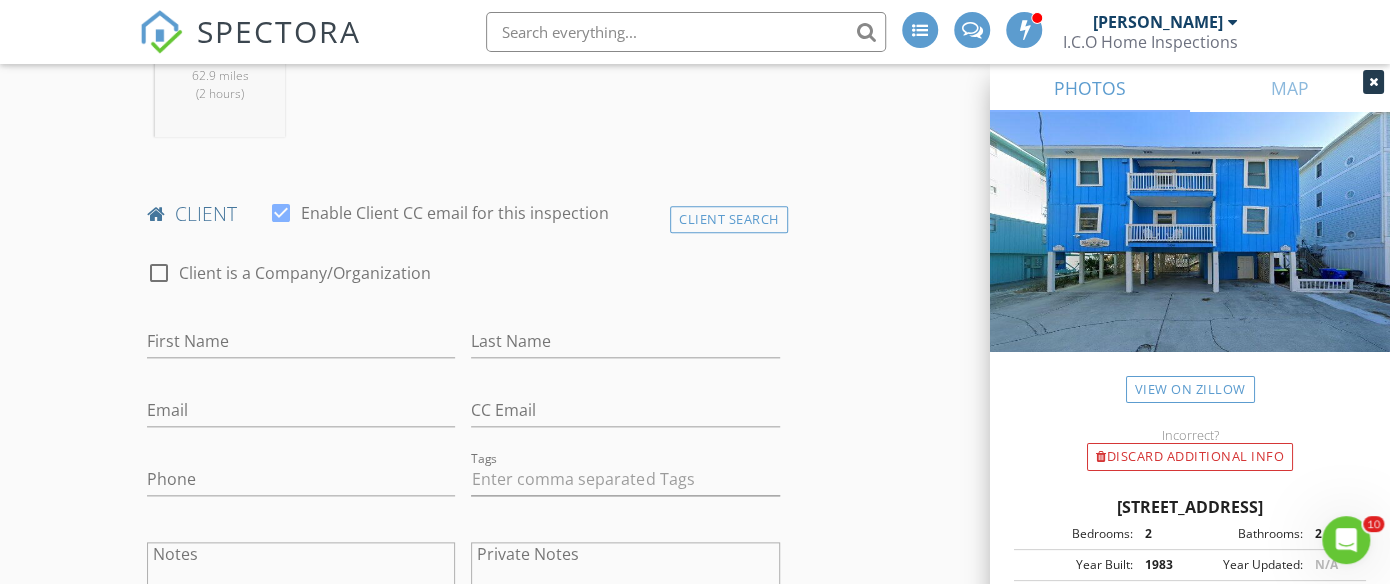 scroll, scrollTop: 1008, scrollLeft: 0, axis: vertical 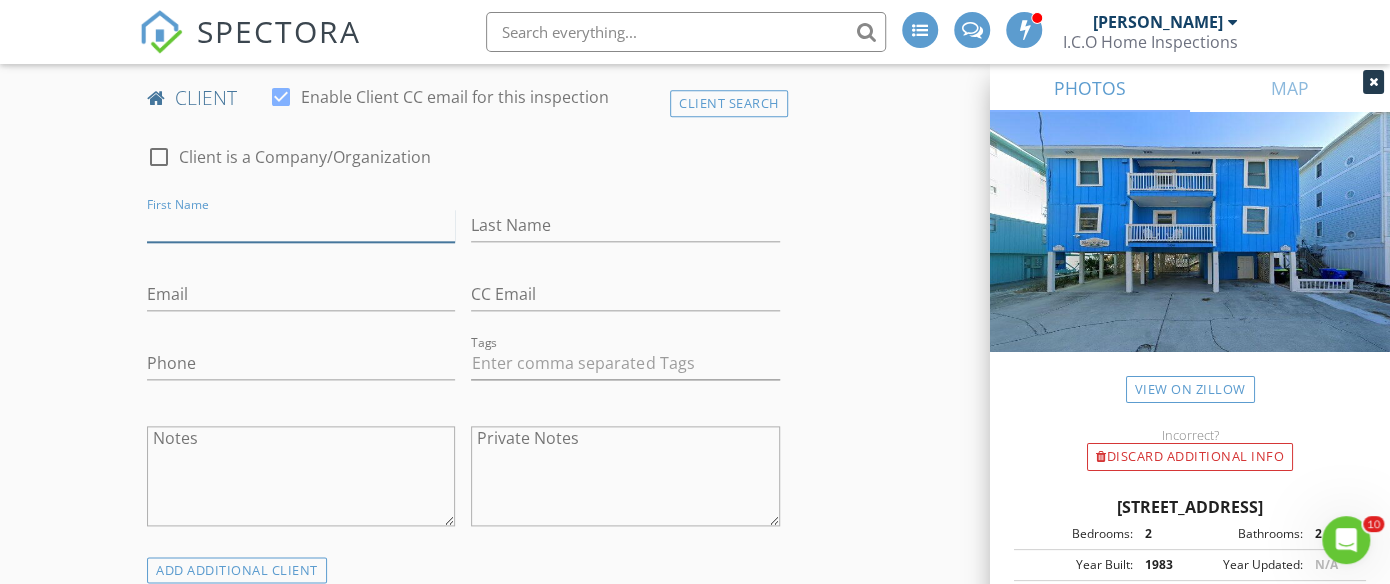 click on "First Name" at bounding box center (301, 225) 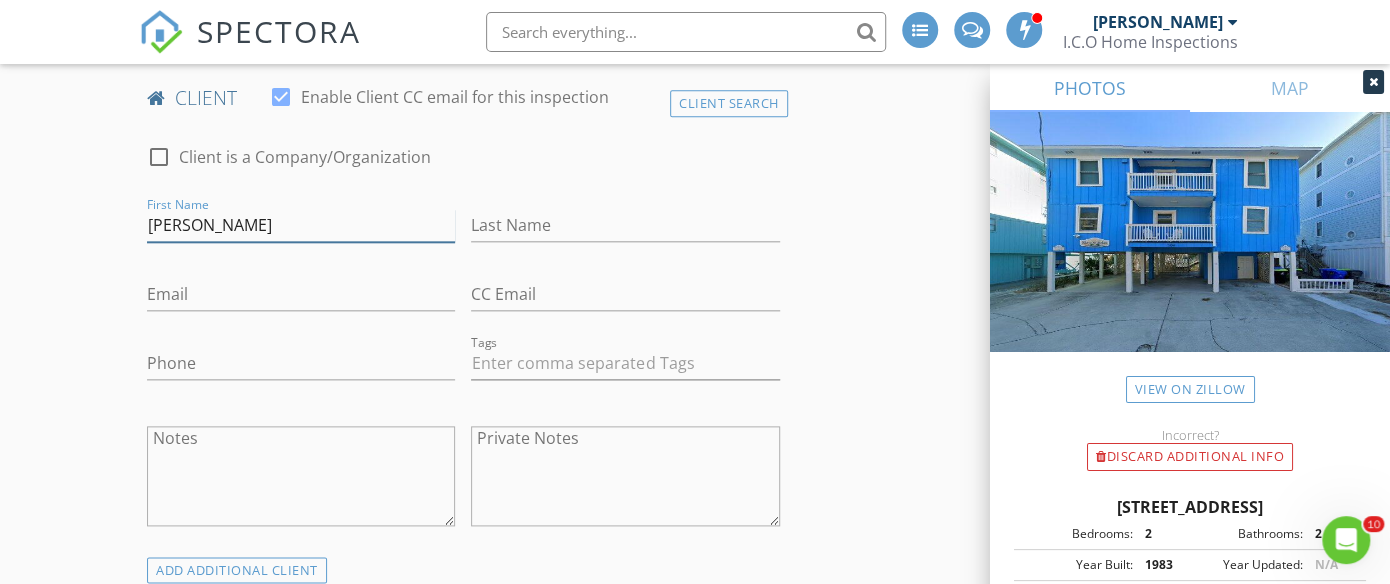 type on "Kimberly" 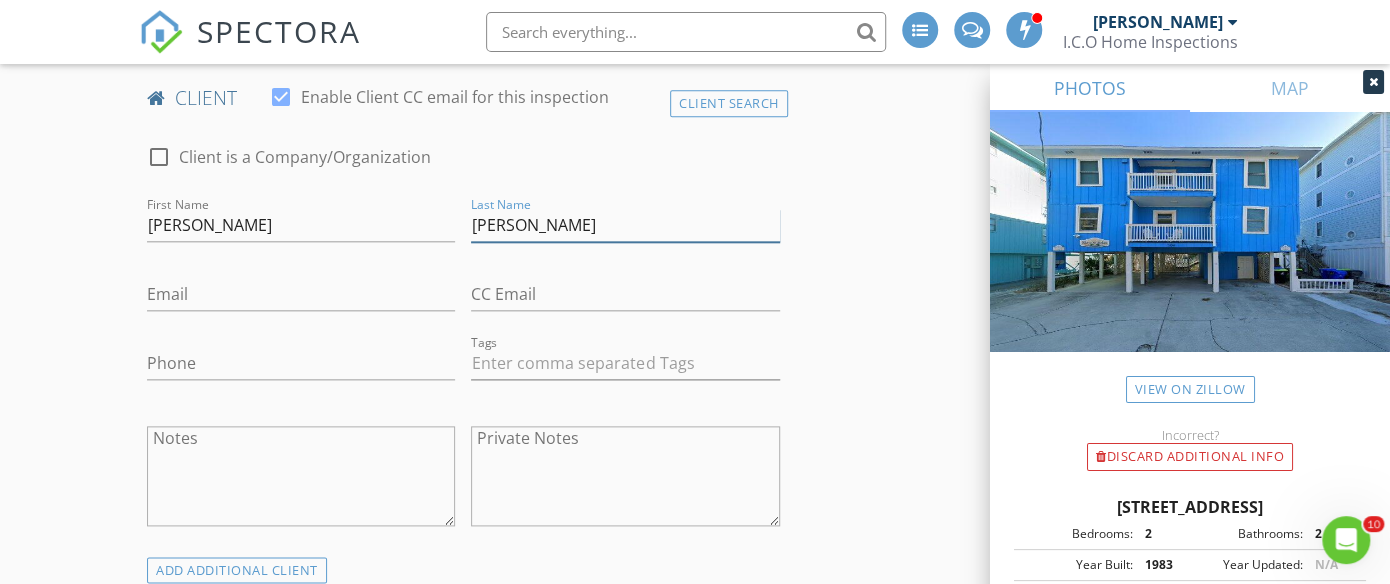 type on "Brewer" 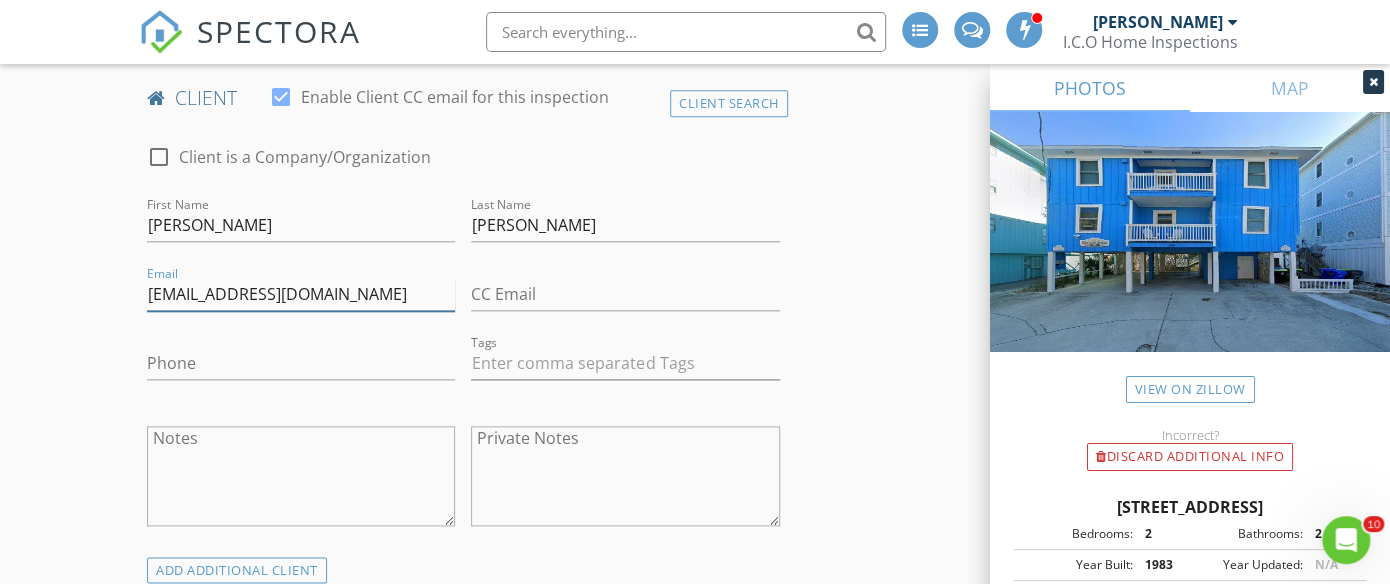 type on "kbaker3038@hotmail.com" 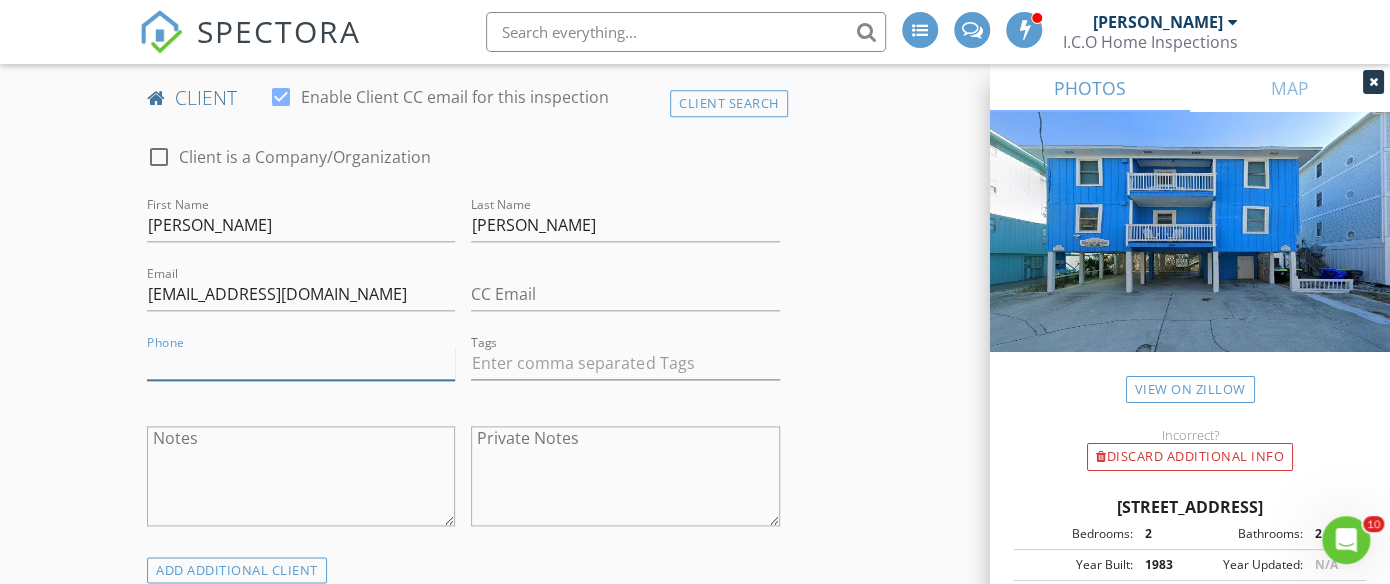 click on "Phone" at bounding box center (301, 363) 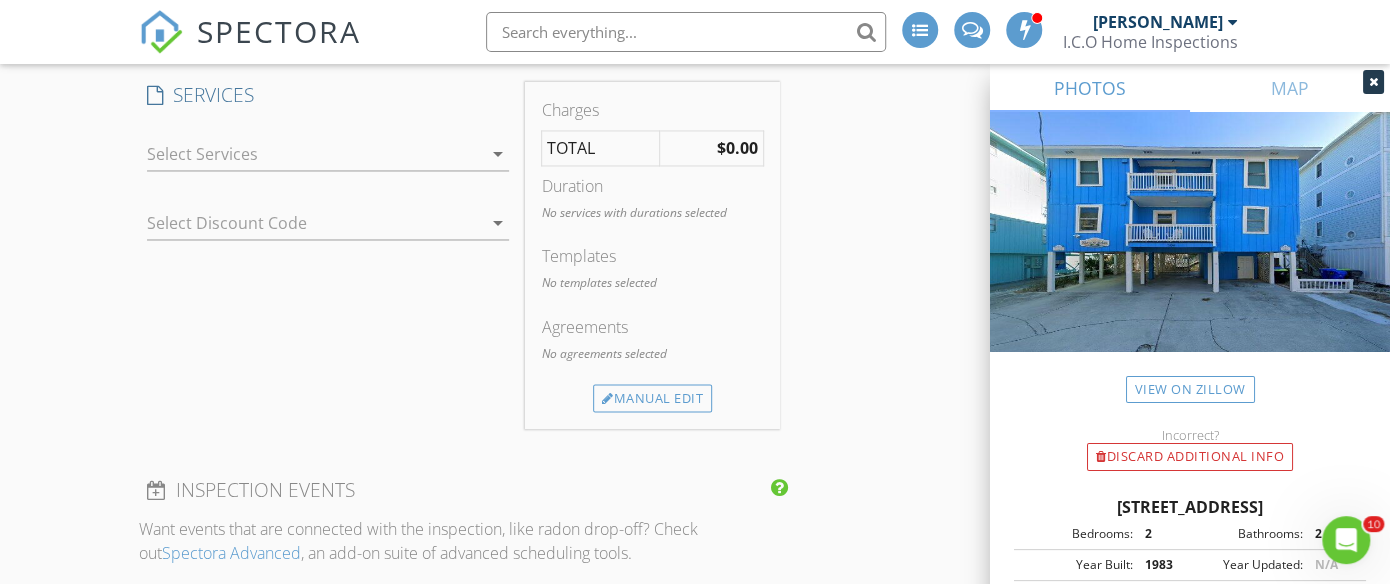scroll, scrollTop: 1559, scrollLeft: 0, axis: vertical 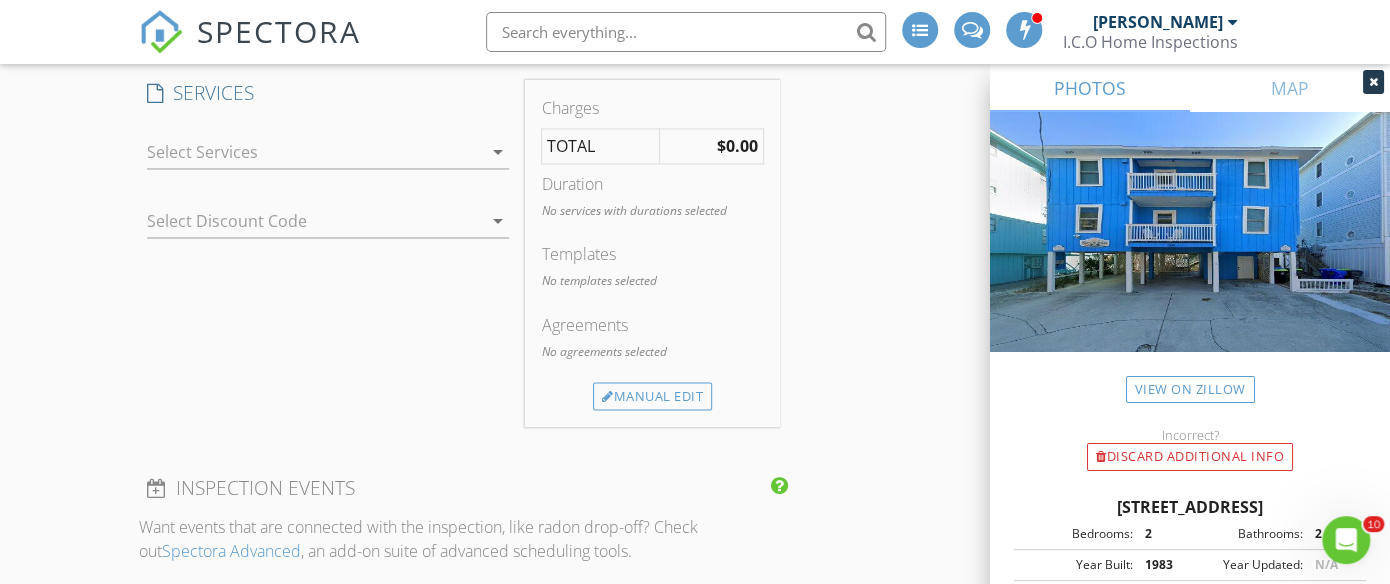 type on "336-462-3880" 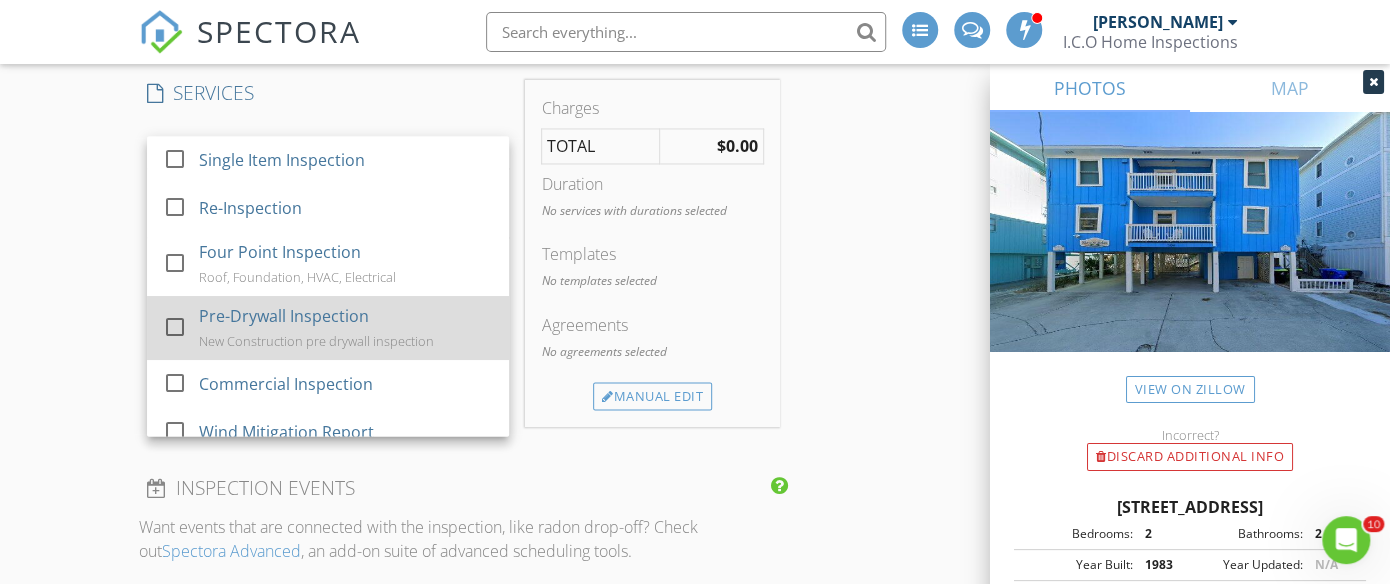scroll, scrollTop: 116, scrollLeft: 0, axis: vertical 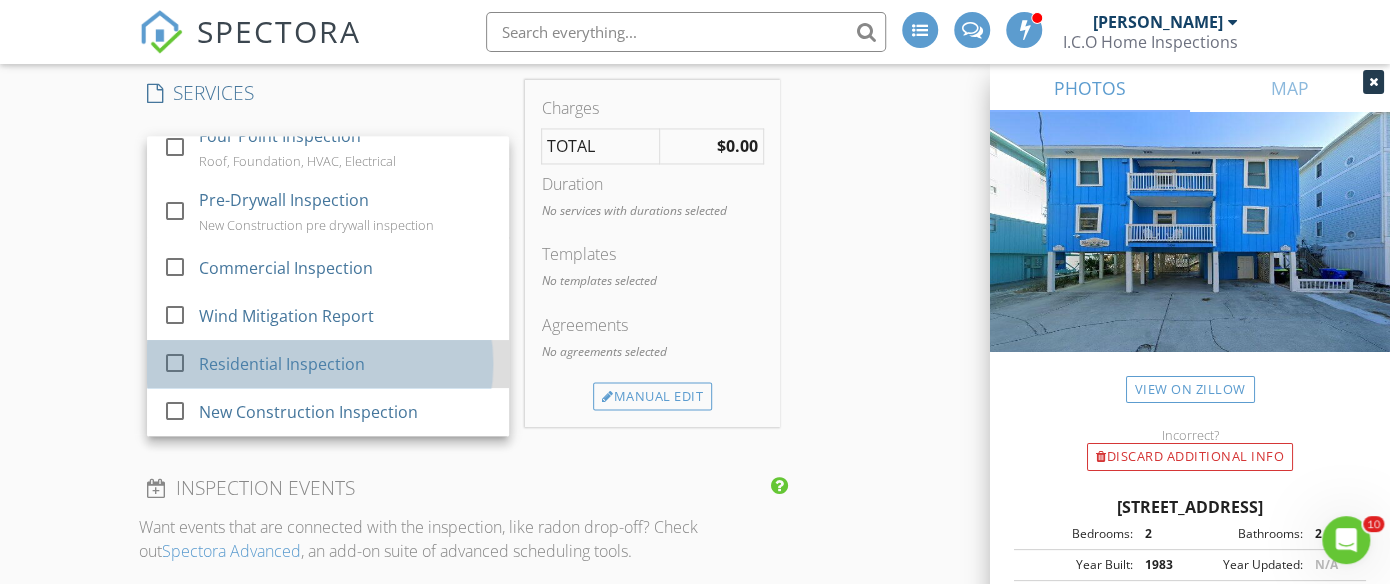 click on "Residential Inspection" at bounding box center [282, 364] 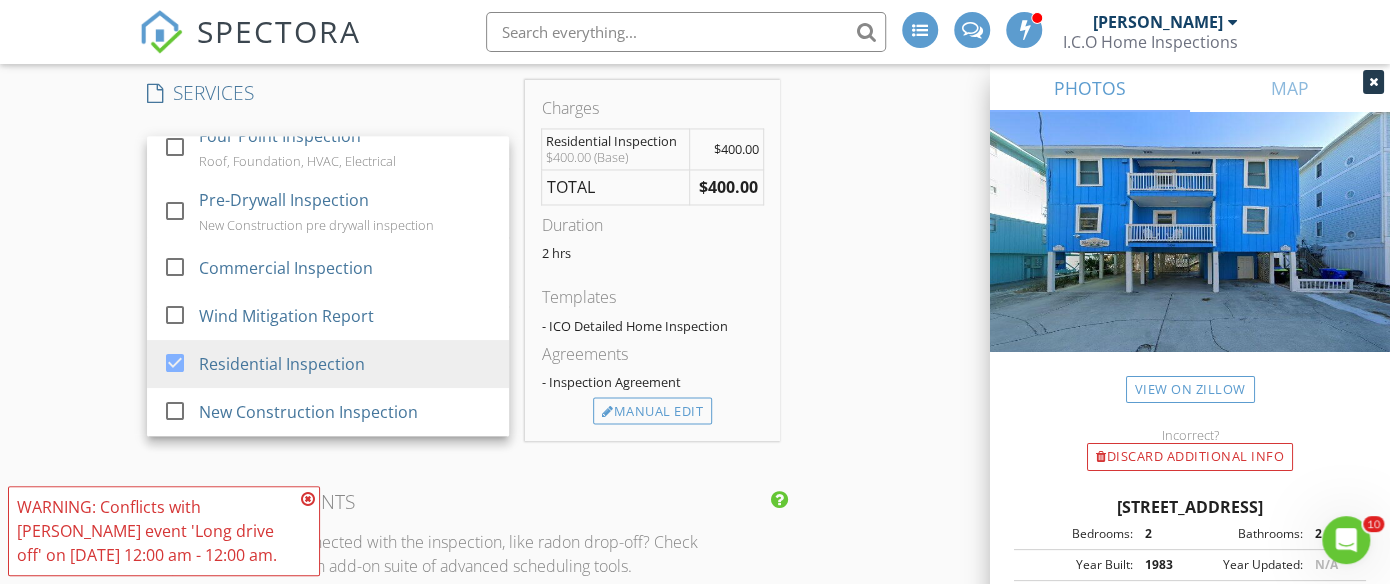 click on "INSPECTOR(S)
check_box   Jack Hutchison   PRIMARY   Jack Hutchison arrow_drop_down   check_box_outline_blank Jack Hutchison specifically requested
Date/Time
07/30/2025 2:00 PM
Location
Address Search       Address 504 Carolina Beach Ave N   Unit 2l   City Carolina Beach   State NC   Zip 28428   County New Hanover     Square Feet 840   Year Built 1983   Foundation arrow_drop_down     Jack Hutchison     62.9 miles     (2 hours)
client
check_box Enable Client CC email for this inspection   Client Search     check_box_outline_blank Client is a Company/Organization     First Name Kimberly   Last Name Brewer   Email kbaker3038@hotmail.com   CC Email   Phone 336-462-3880         Tags         Notes   Private Notes
ADD ADDITIONAL client
SERVICES
check_box_outline_blank" at bounding box center (695, 478) 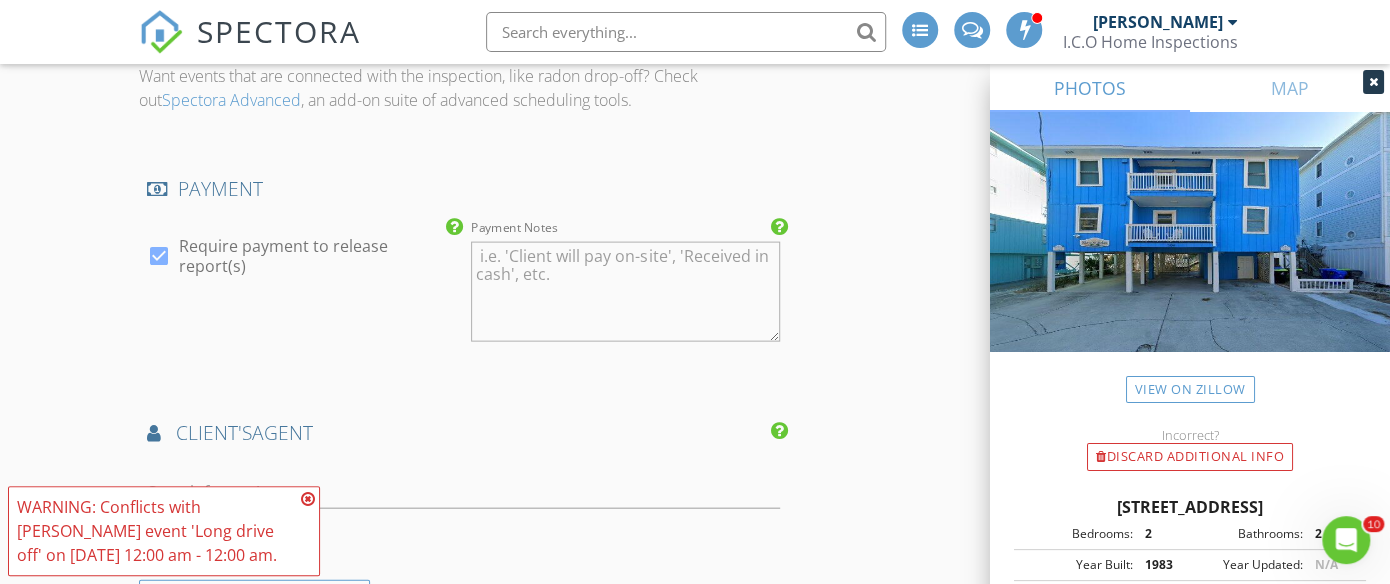 scroll, scrollTop: 2025, scrollLeft: 0, axis: vertical 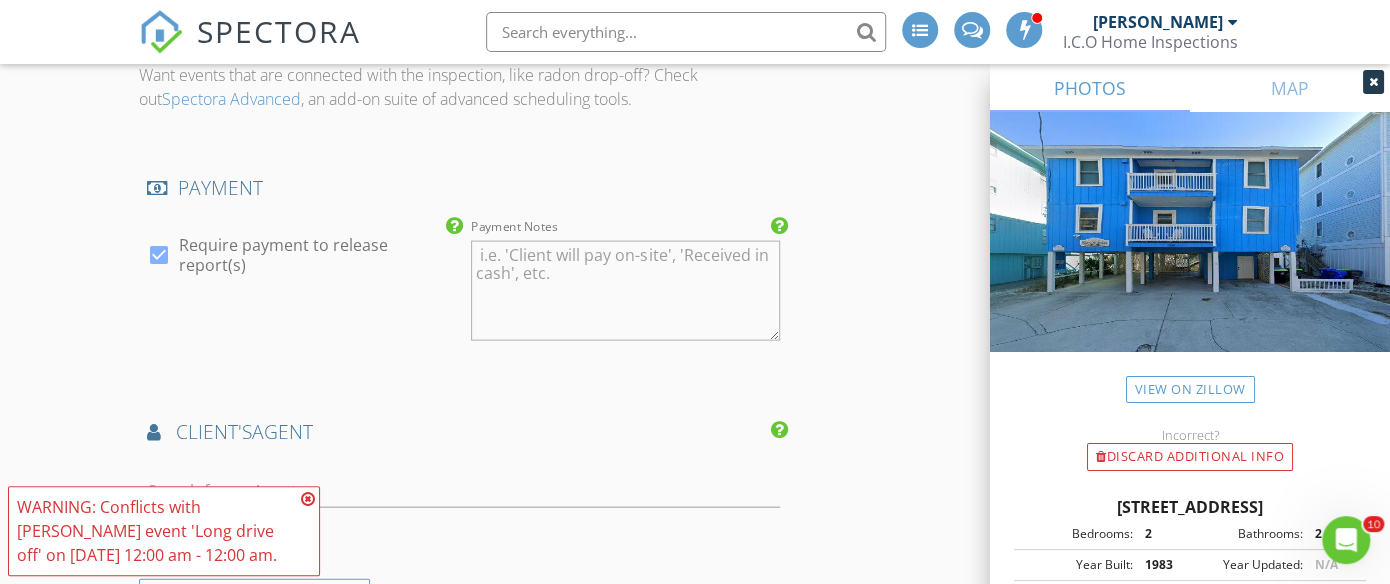 click at bounding box center [308, 499] 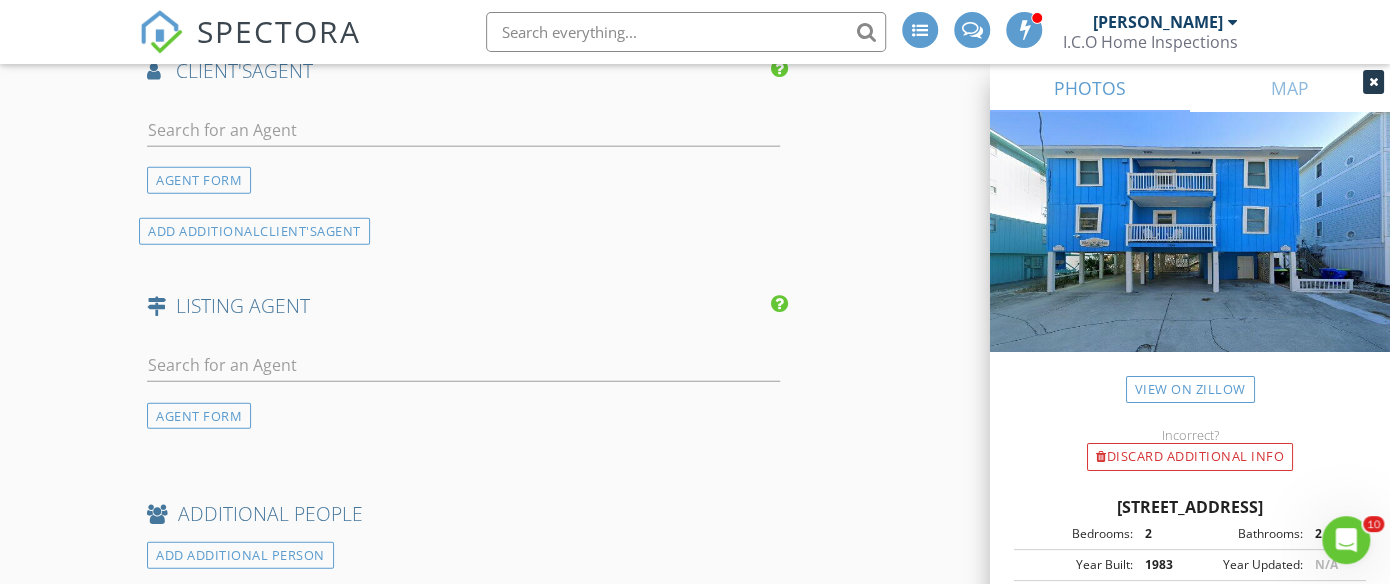 scroll, scrollTop: 2388, scrollLeft: 0, axis: vertical 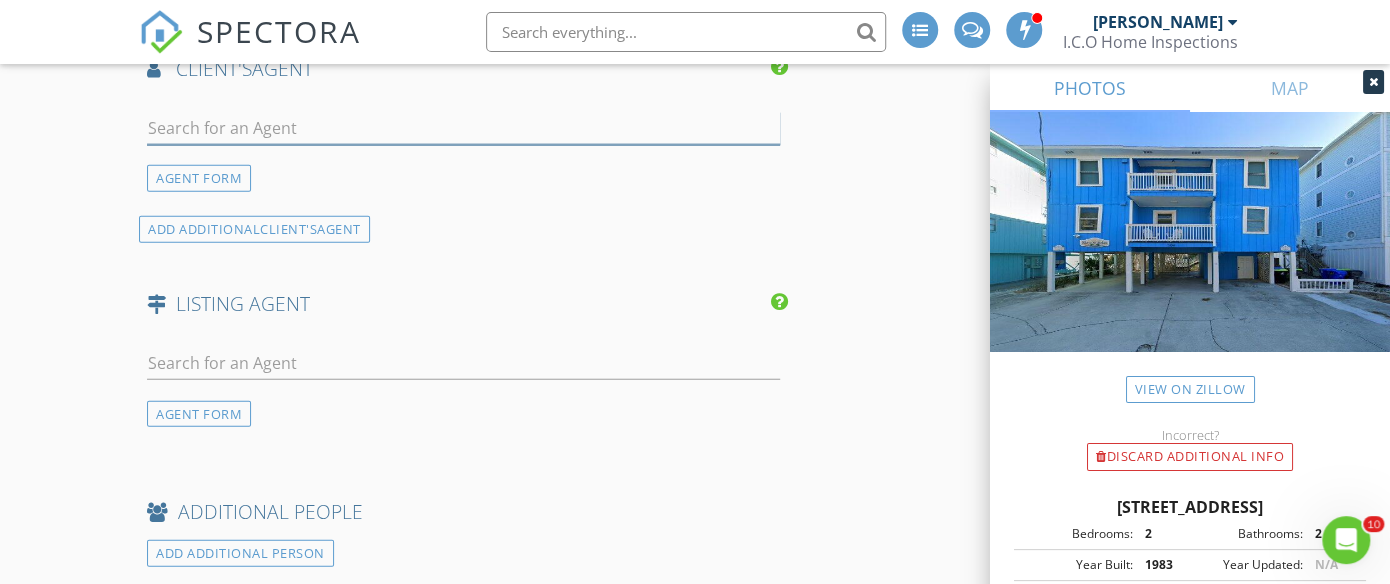 click at bounding box center [463, 128] 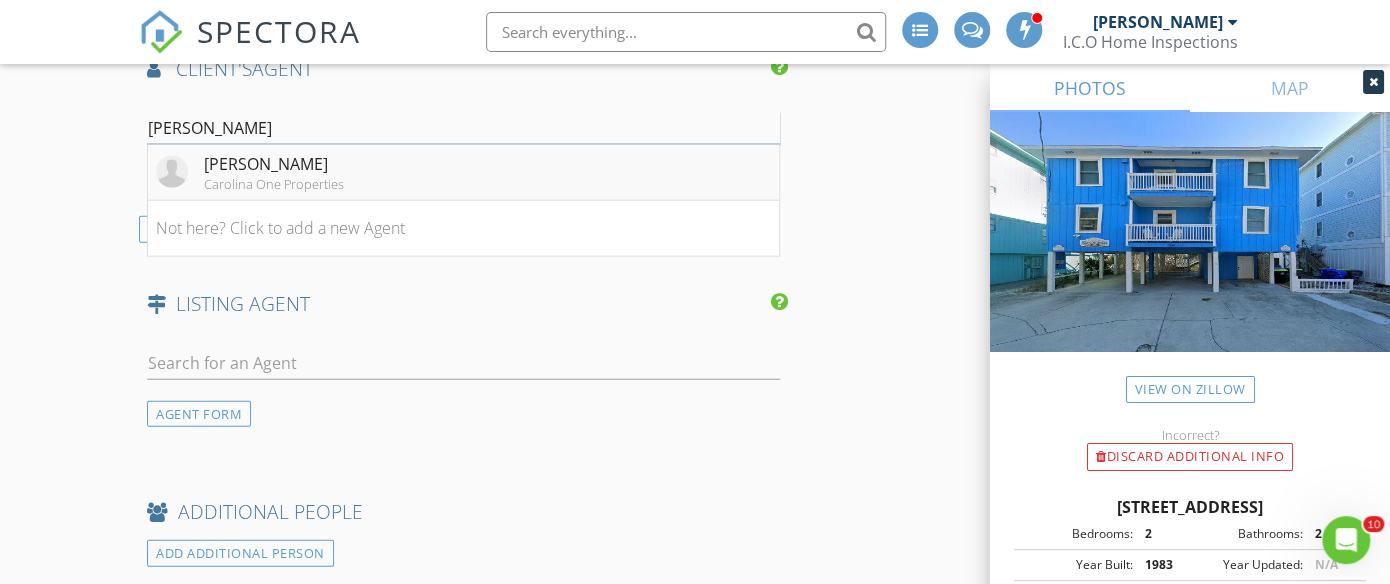 type on "dani" 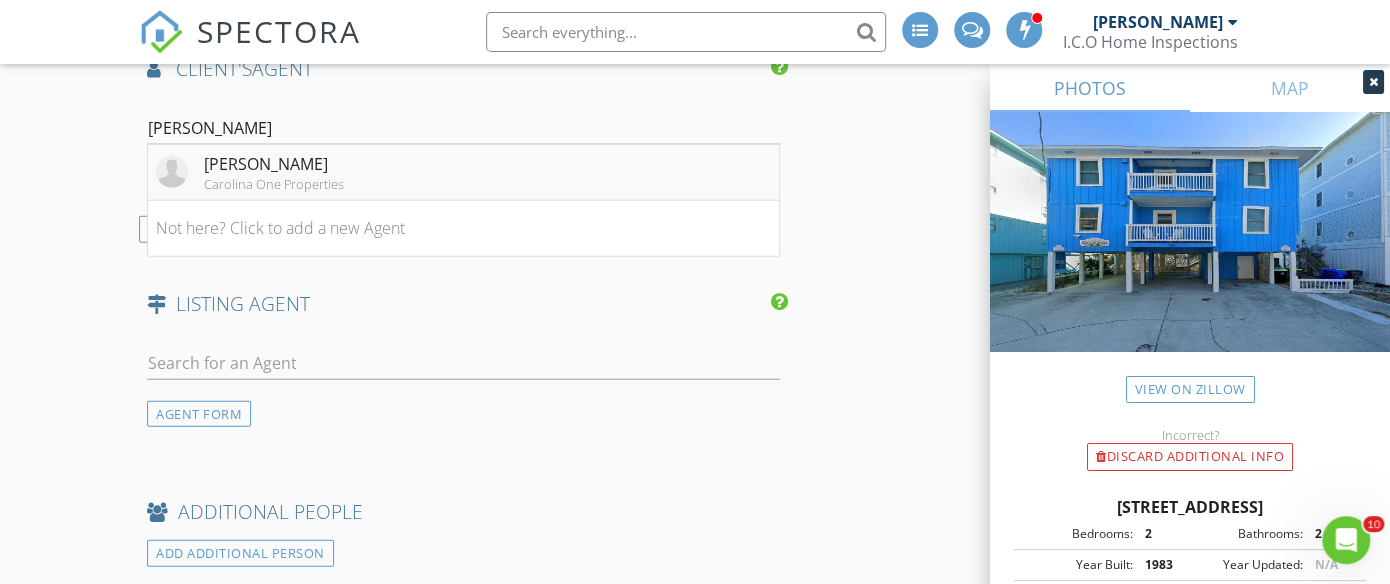 click on "Danielle Gillespie" at bounding box center [274, 164] 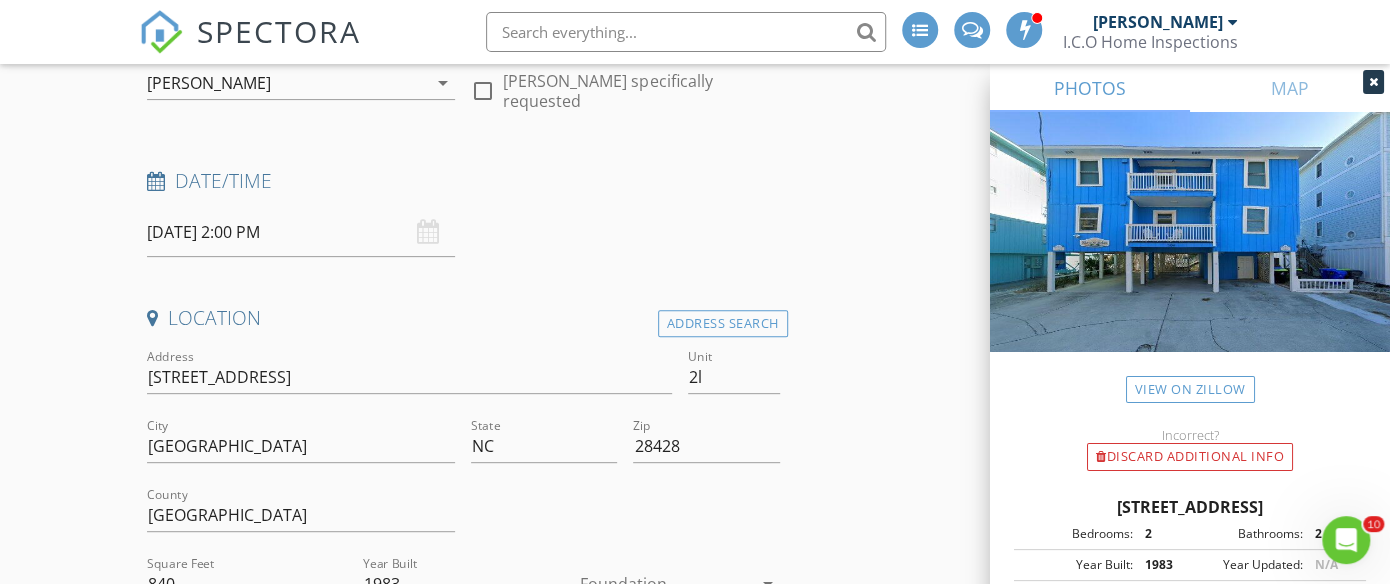 scroll, scrollTop: 272, scrollLeft: 0, axis: vertical 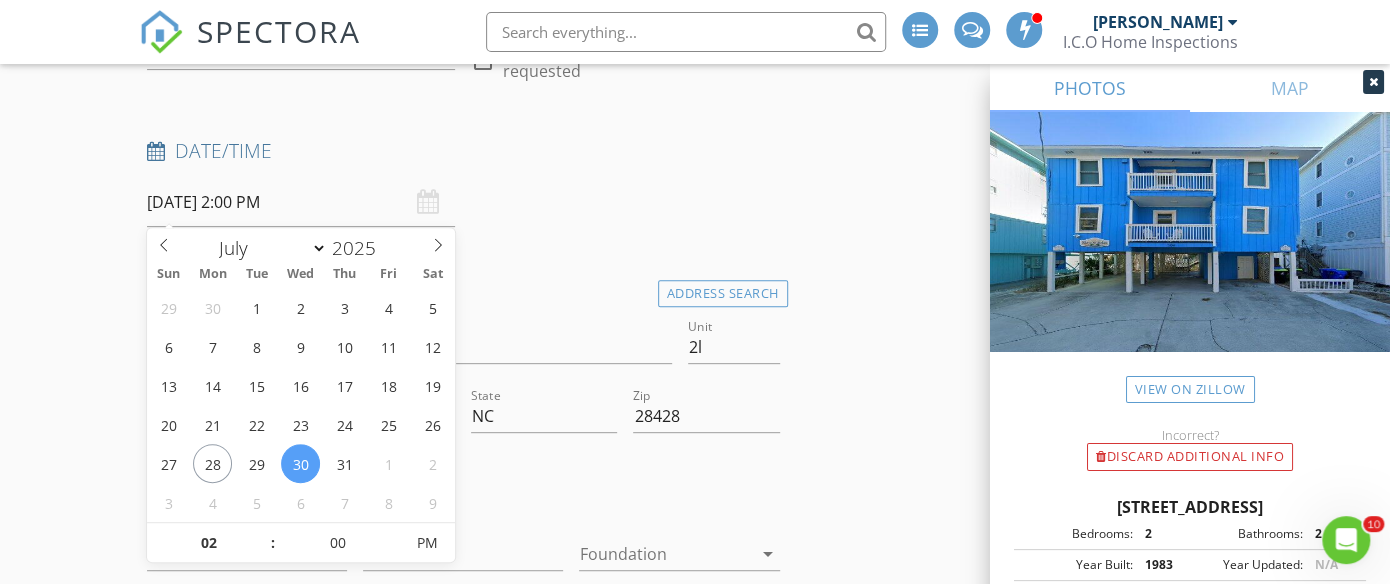 click on "07/30/2025 2:00 PM" at bounding box center [301, 202] 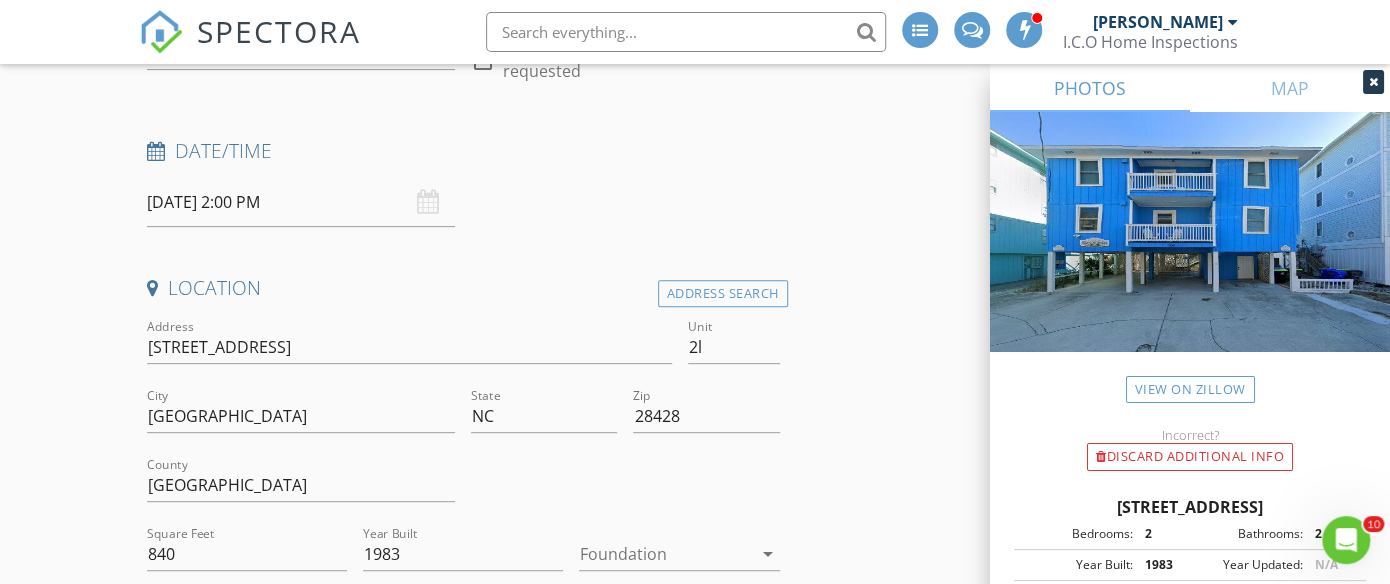 click on "Date/Time" at bounding box center [463, 158] 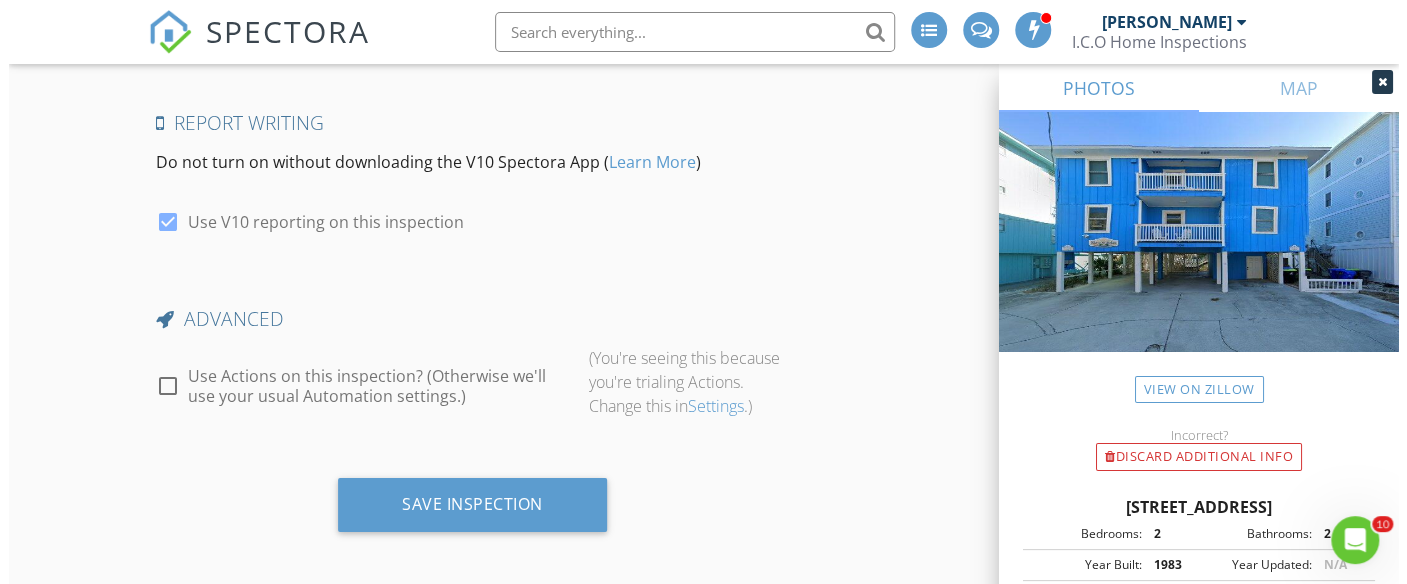 scroll, scrollTop: 3652, scrollLeft: 0, axis: vertical 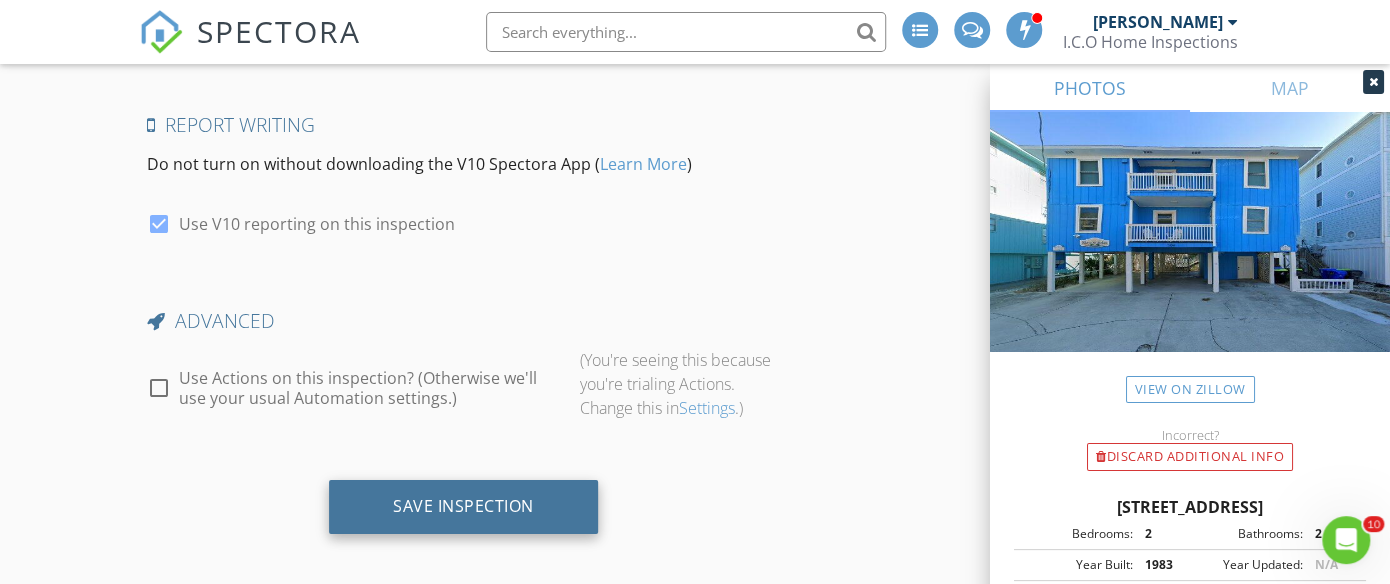 click on "Save Inspection" at bounding box center (463, 506) 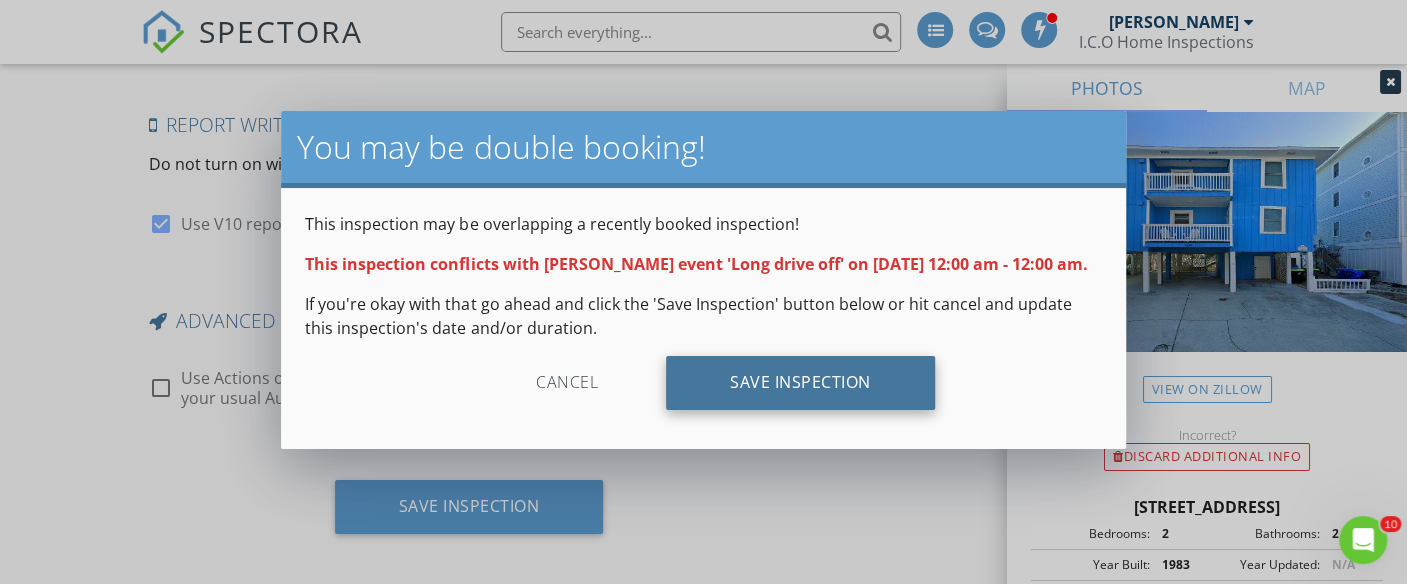 click on "Save Inspection" at bounding box center [800, 383] 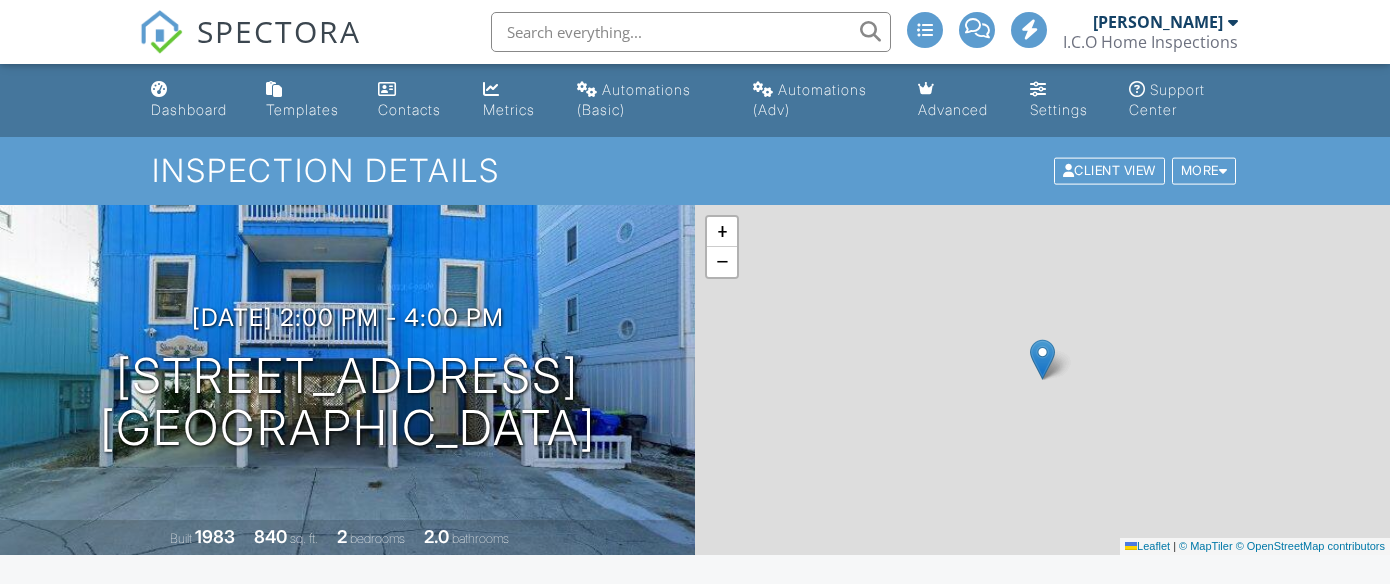 scroll, scrollTop: 0, scrollLeft: 0, axis: both 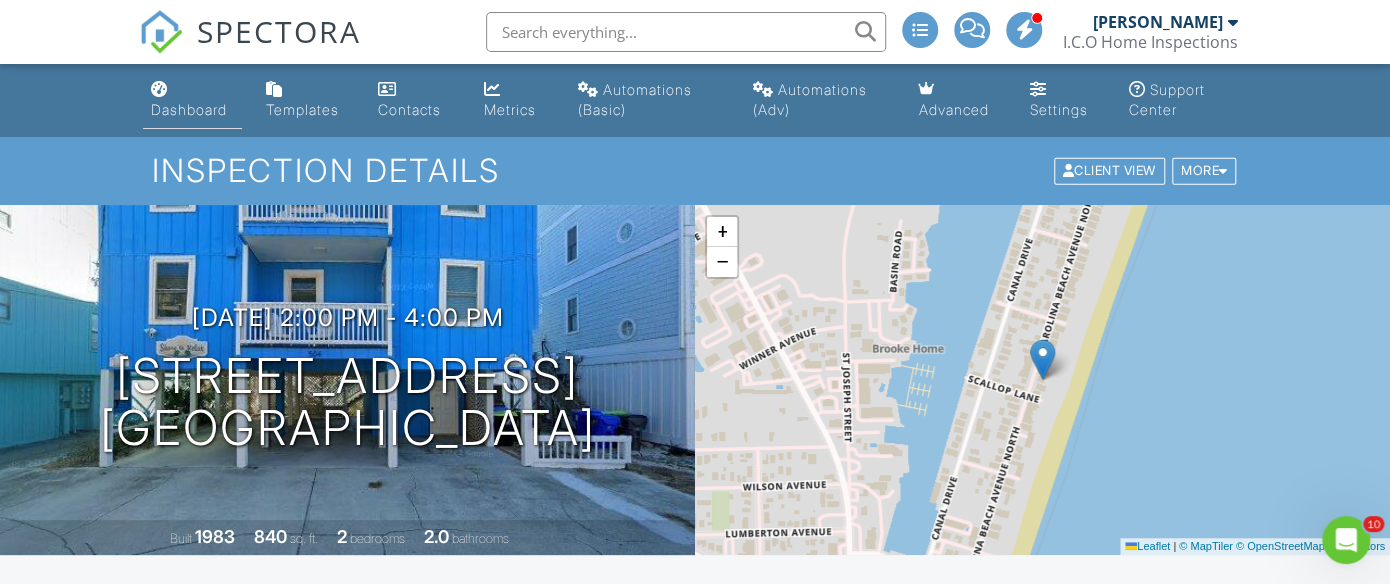click on "Dashboard" at bounding box center (189, 109) 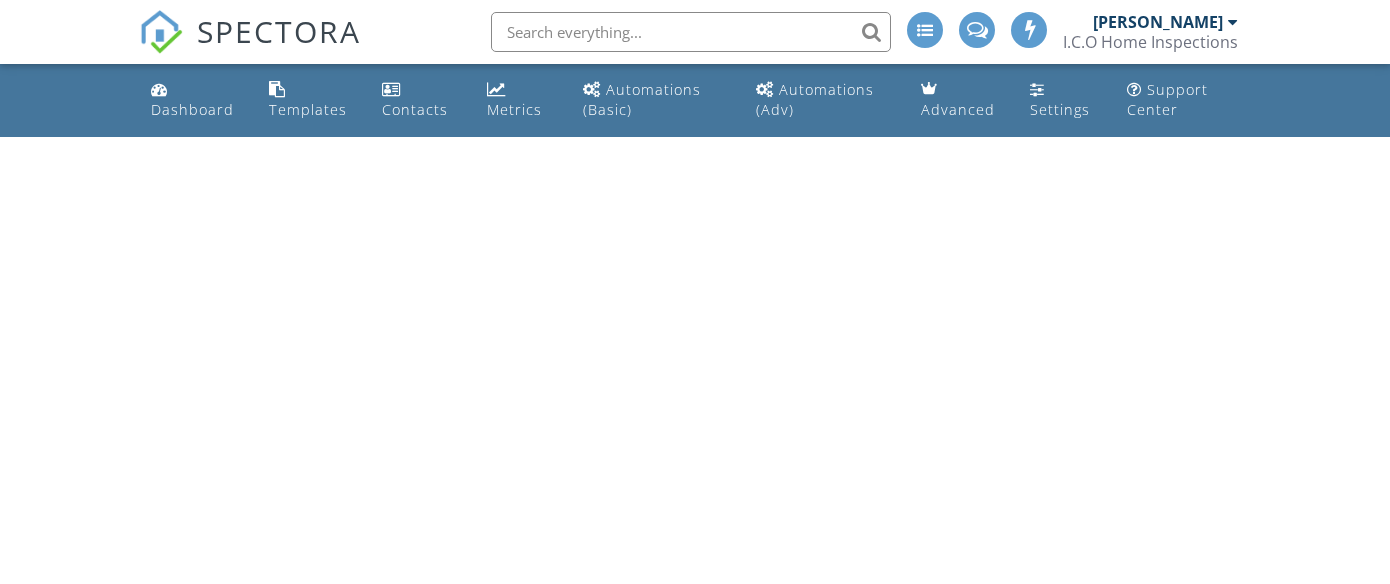 scroll, scrollTop: 0, scrollLeft: 0, axis: both 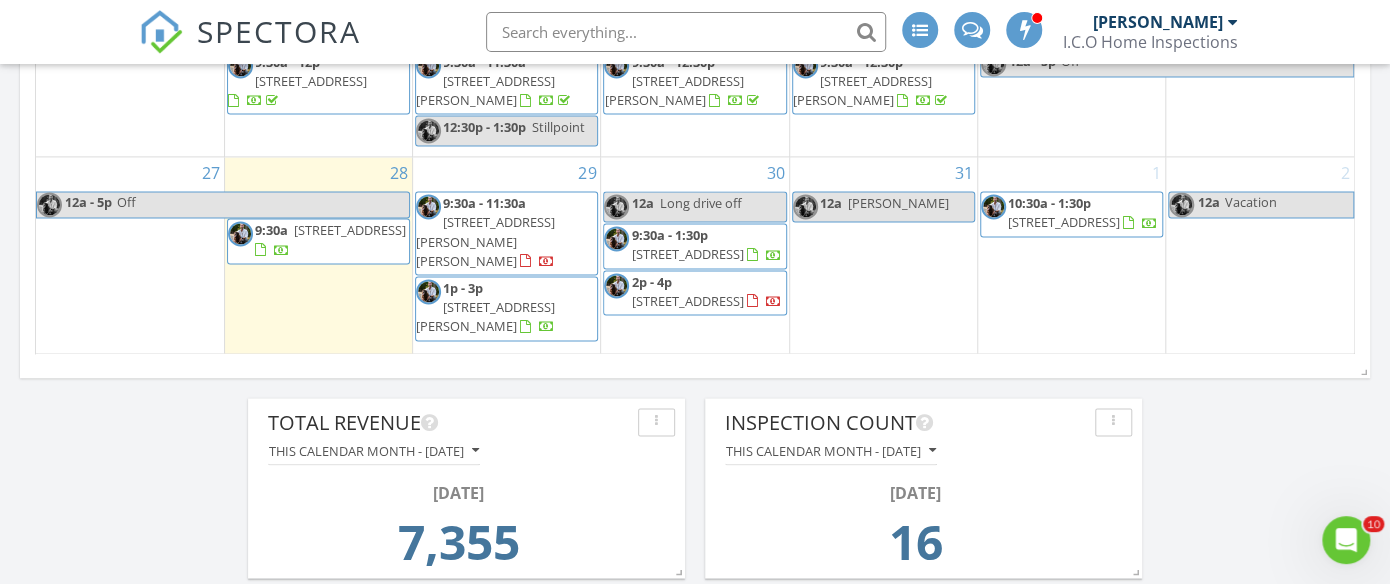 click on "12a
Long drive off" at bounding box center (694, 206) 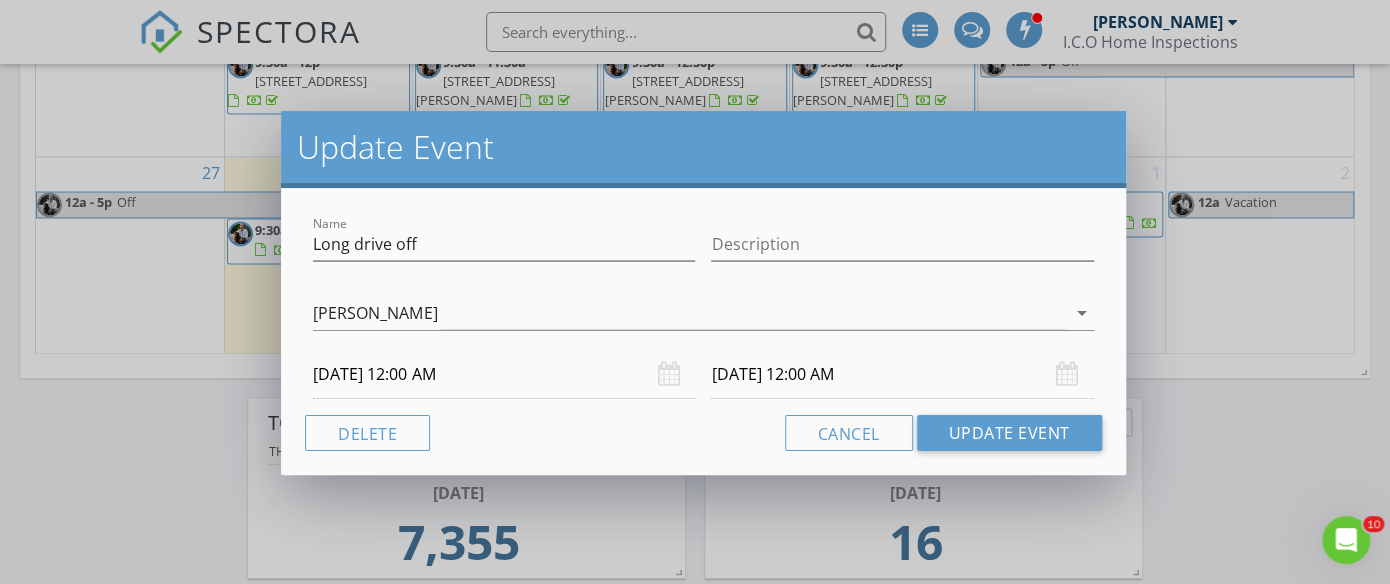 click on "Name Long drive off   Description   [PERSON_NAME] arrow_drop_down     [DATE] 12:00 AM   [DATE] 12:00 AM       Delete   Cancel   Update Event" at bounding box center (703, 331) 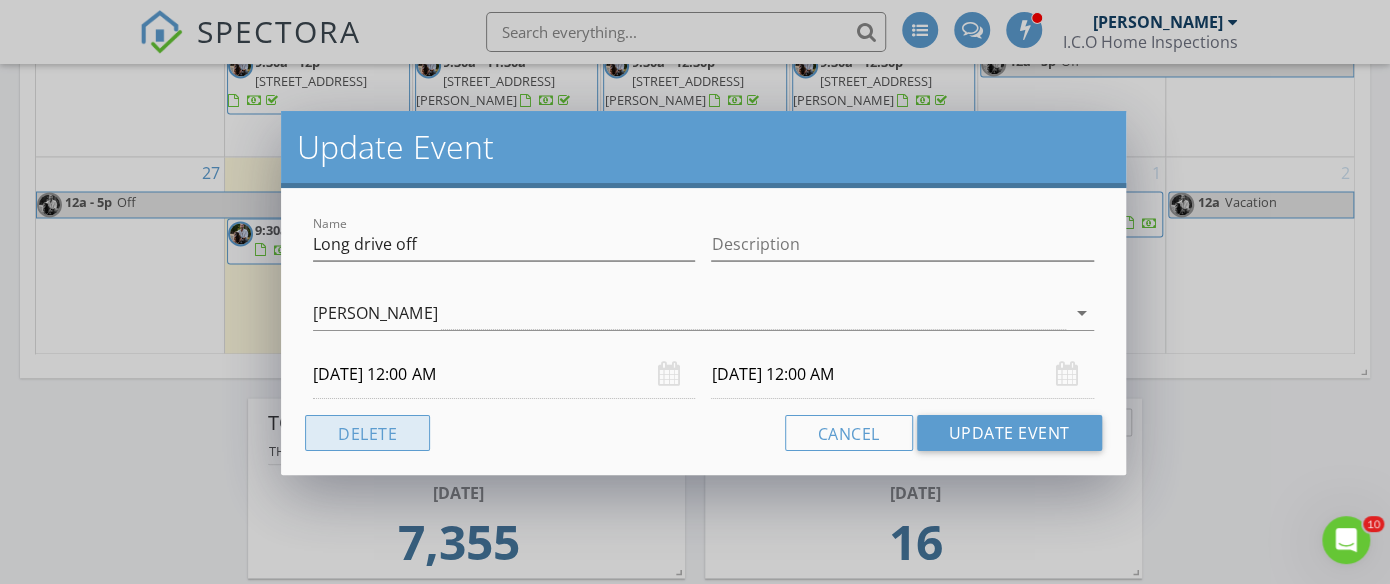 click on "Delete" at bounding box center [367, 433] 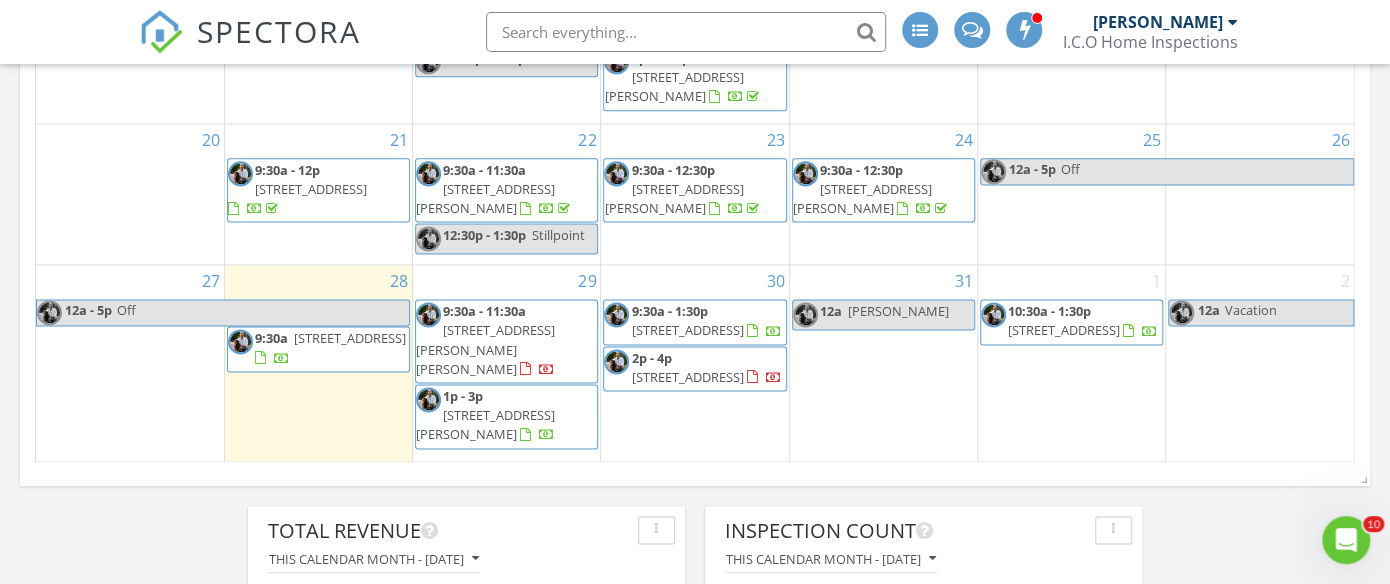 scroll, scrollTop: 1243, scrollLeft: 0, axis: vertical 